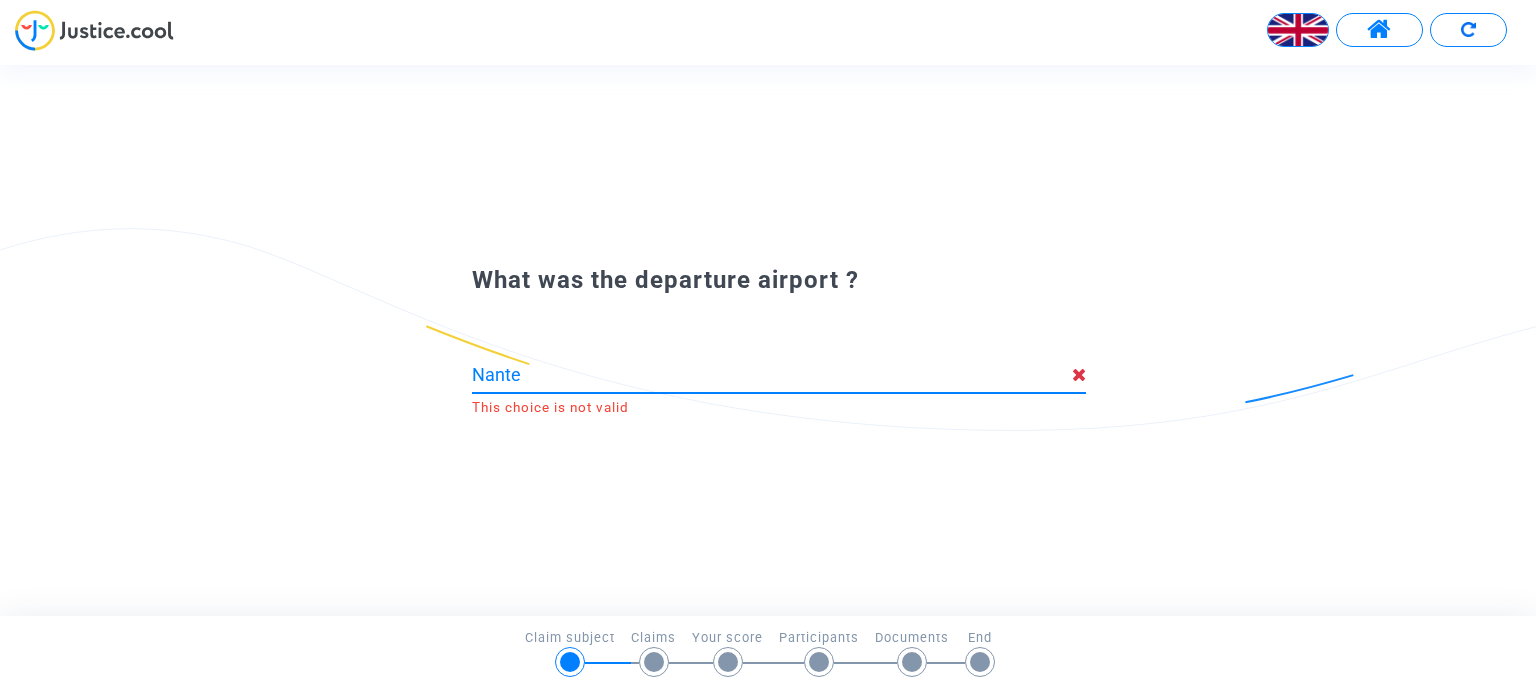 scroll, scrollTop: 0, scrollLeft: 0, axis: both 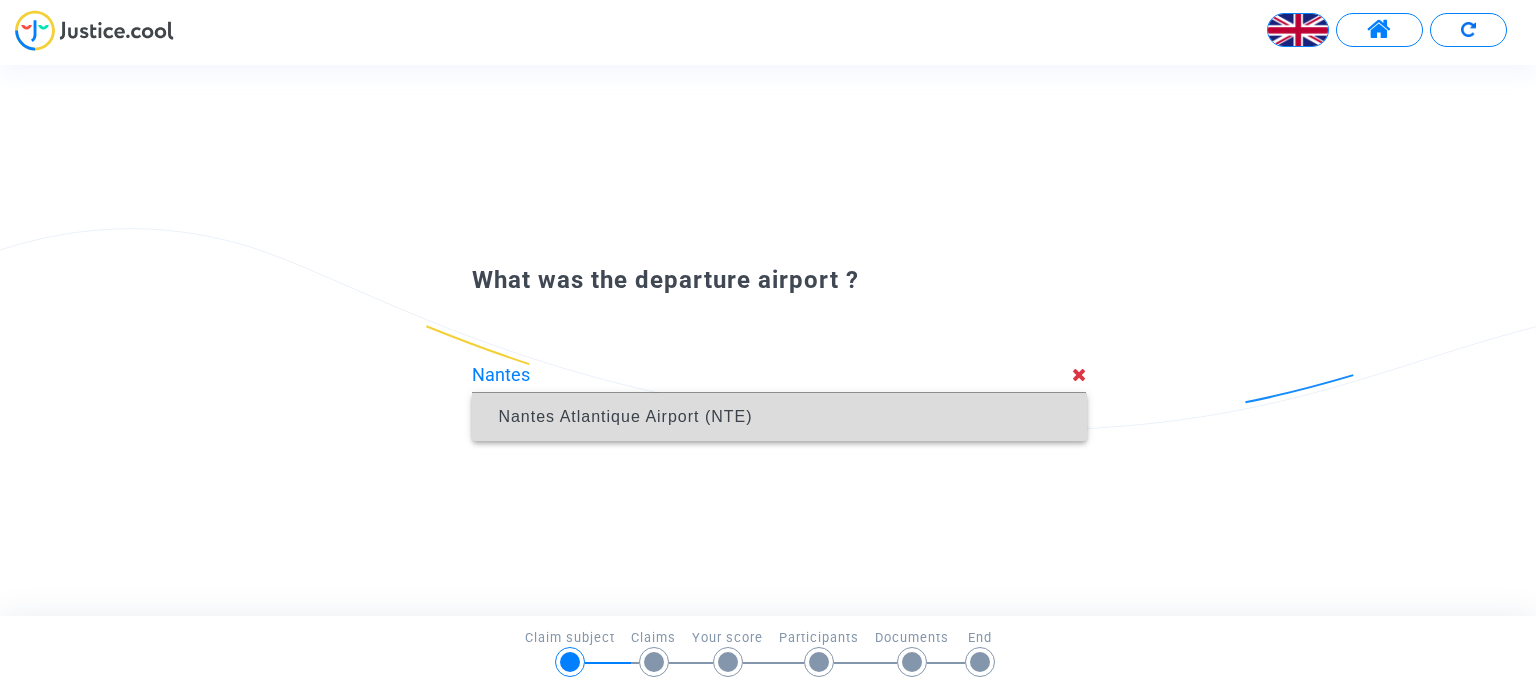 click on "Nantes Atlantique Airport (NTE)" at bounding box center [779, 417] 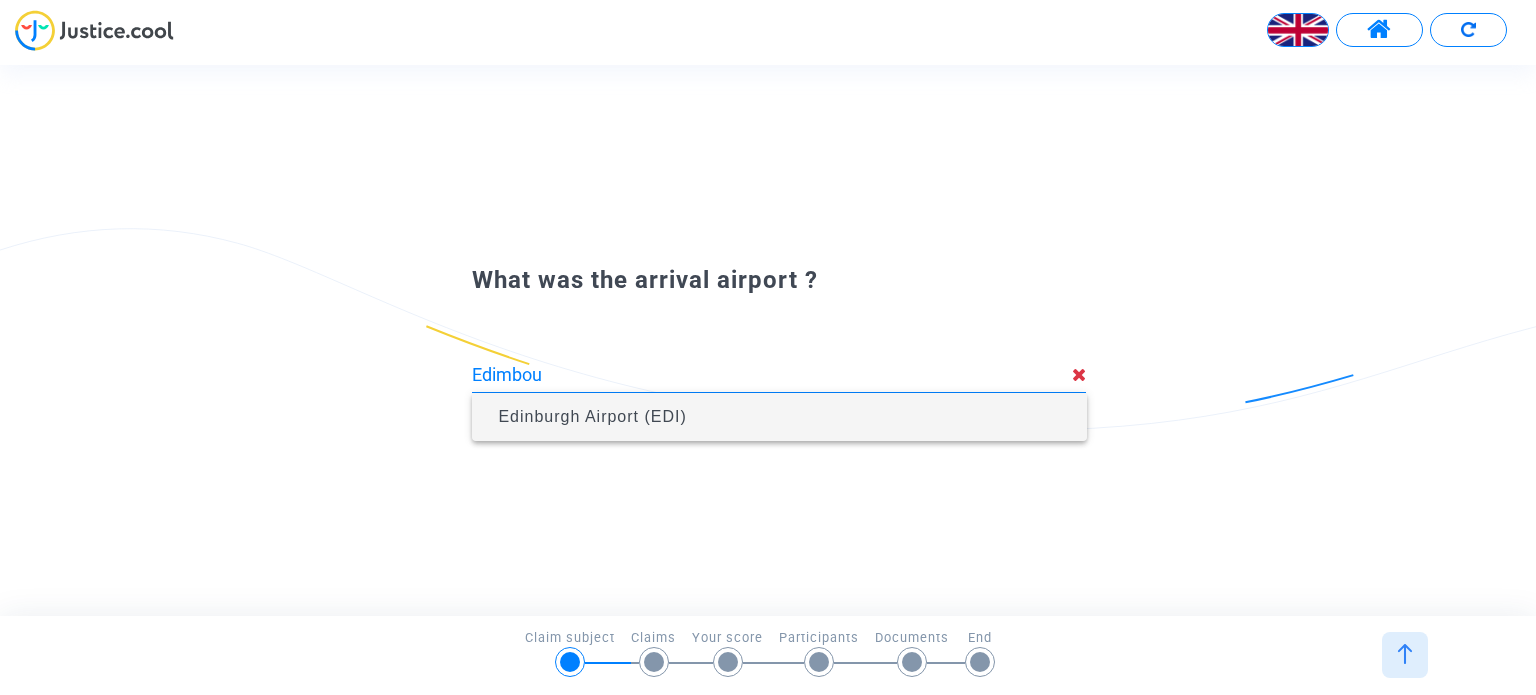click on "Edinburgh Airport (EDI)" at bounding box center (592, 416) 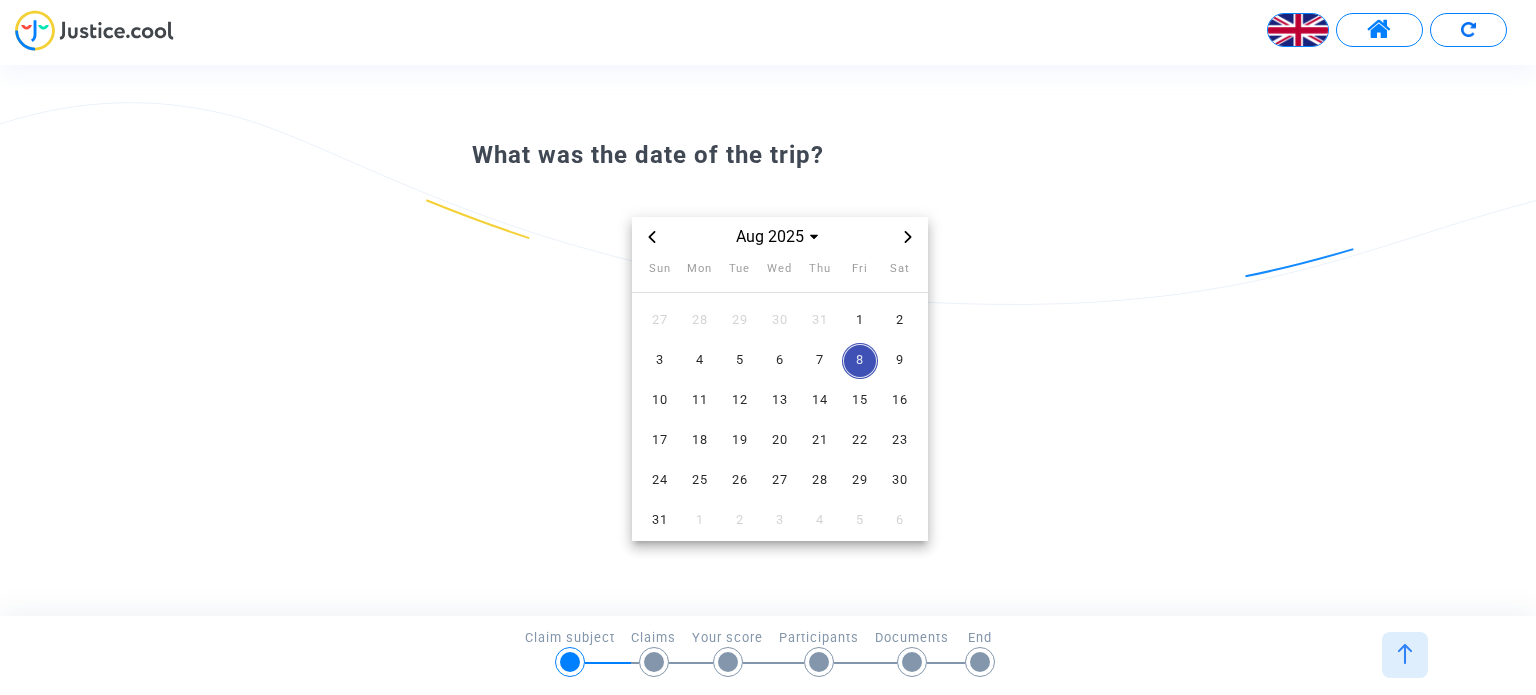 click 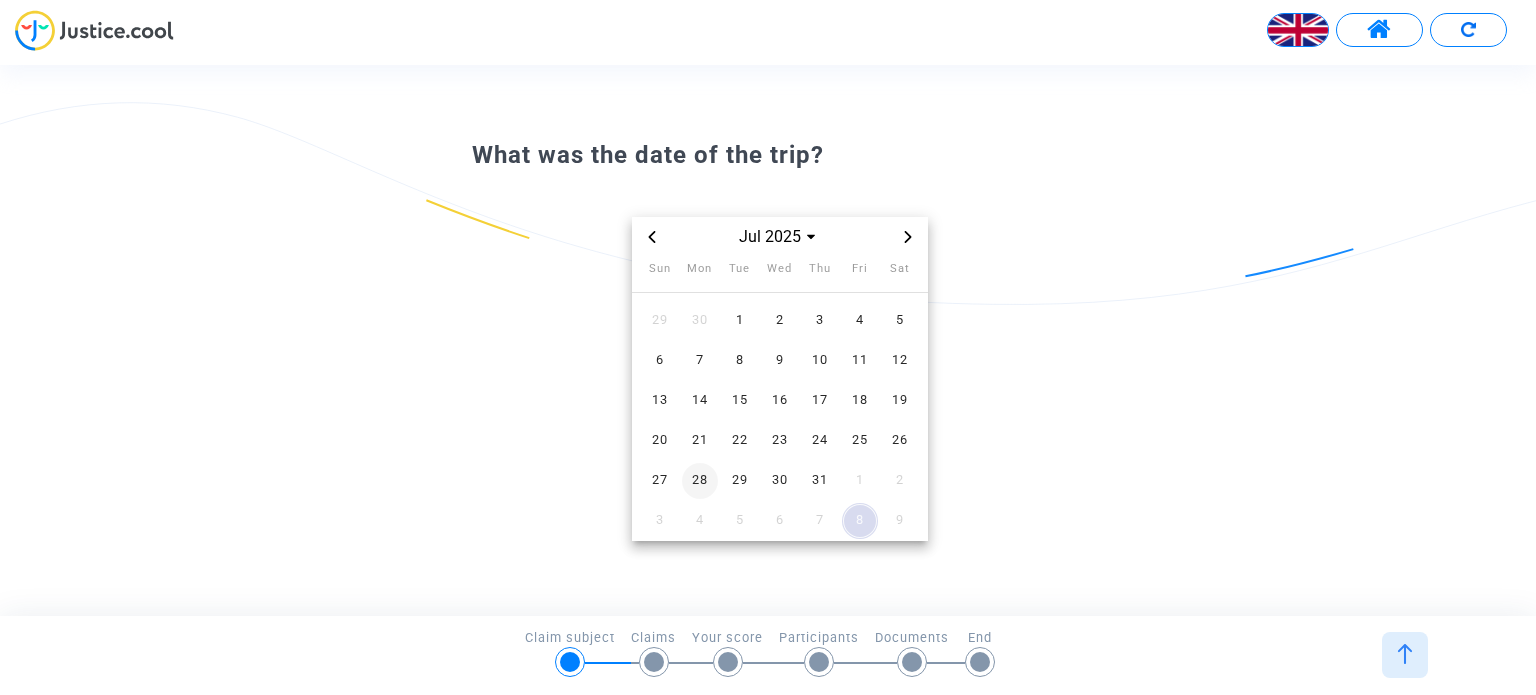 click on "28" at bounding box center (700, 481) 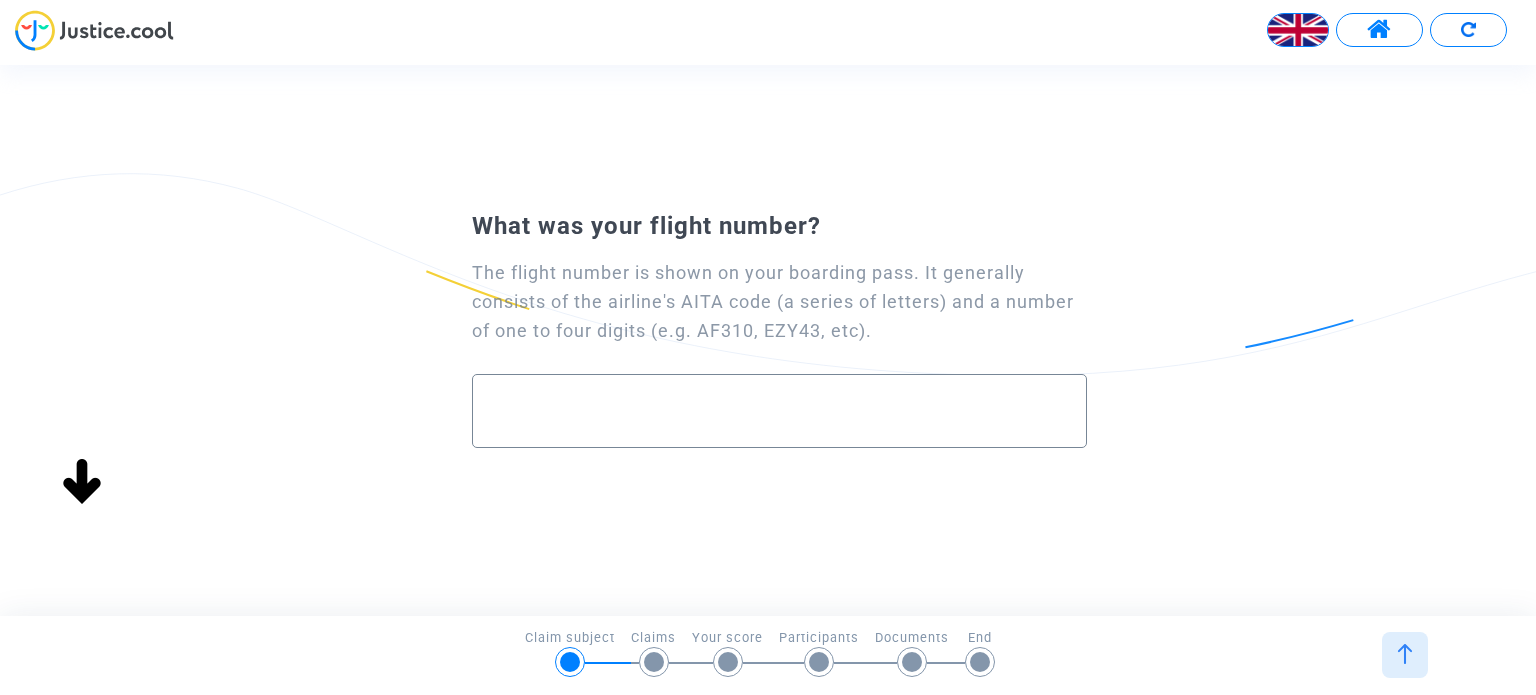 click at bounding box center [779, 410] 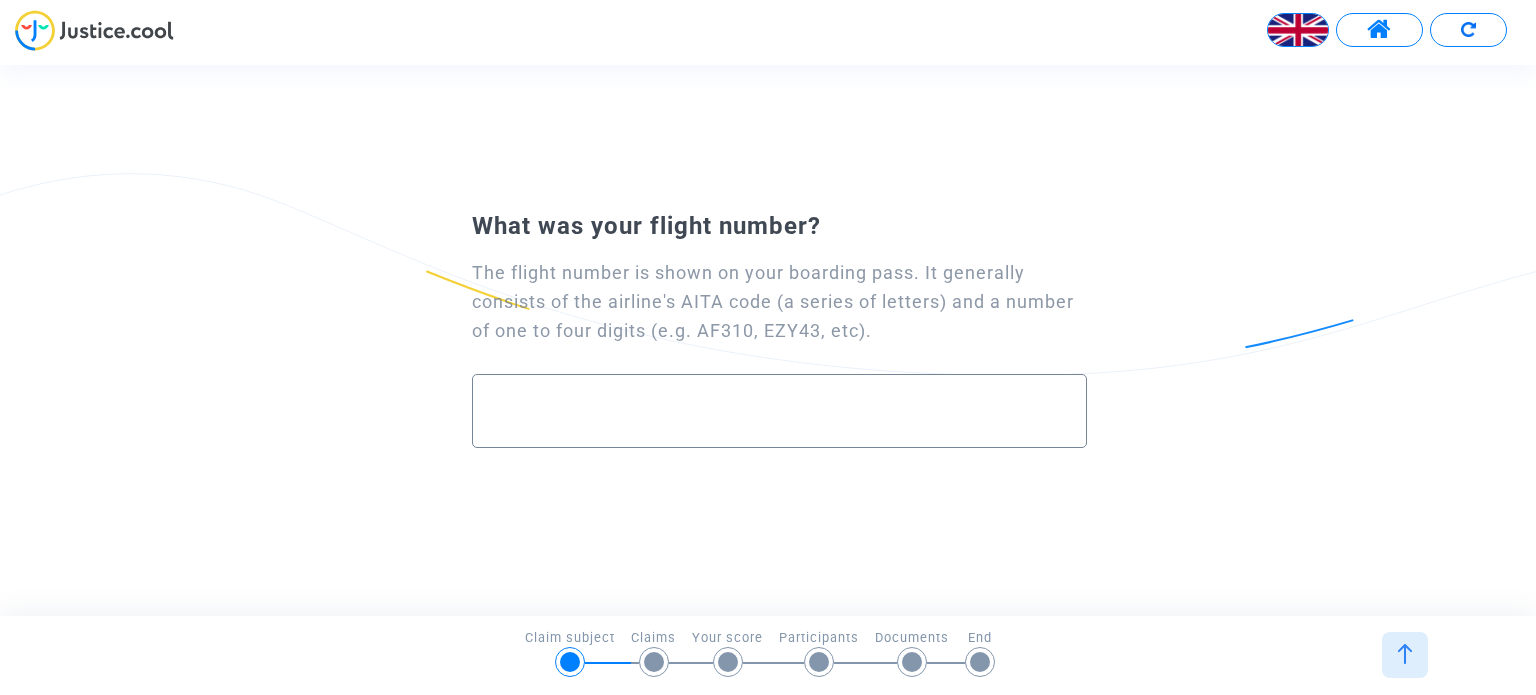paste on "FR1052" 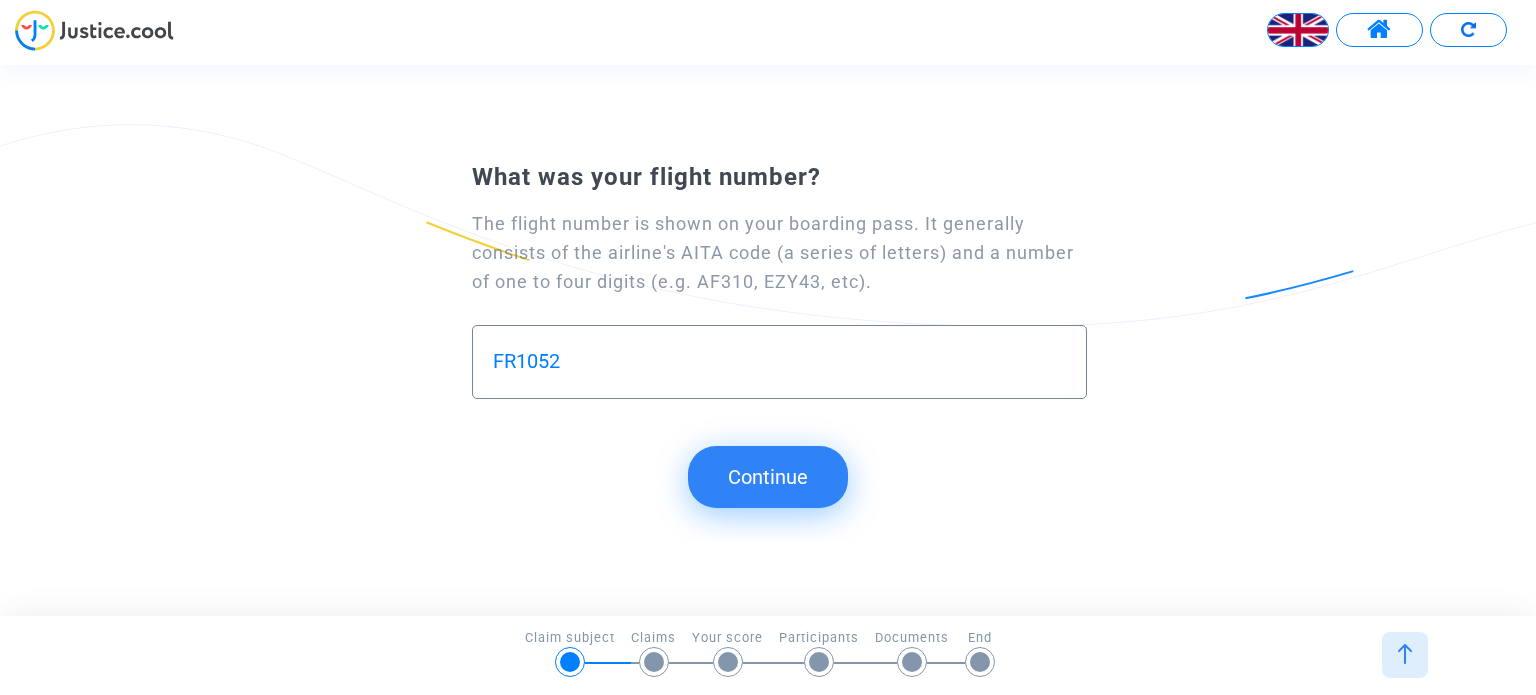 type on "FR1052" 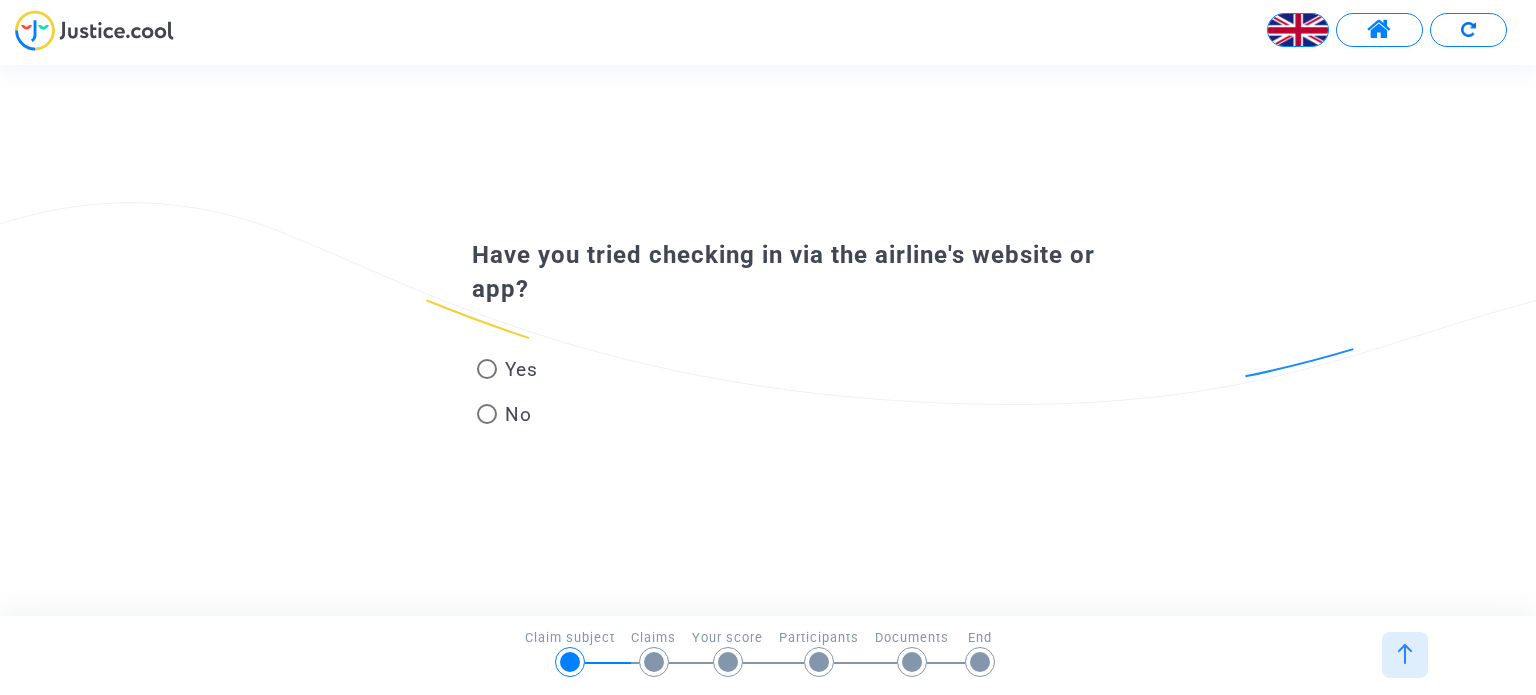 drag, startPoint x: 540, startPoint y: 248, endPoint x: 737, endPoint y: 281, distance: 199.74484 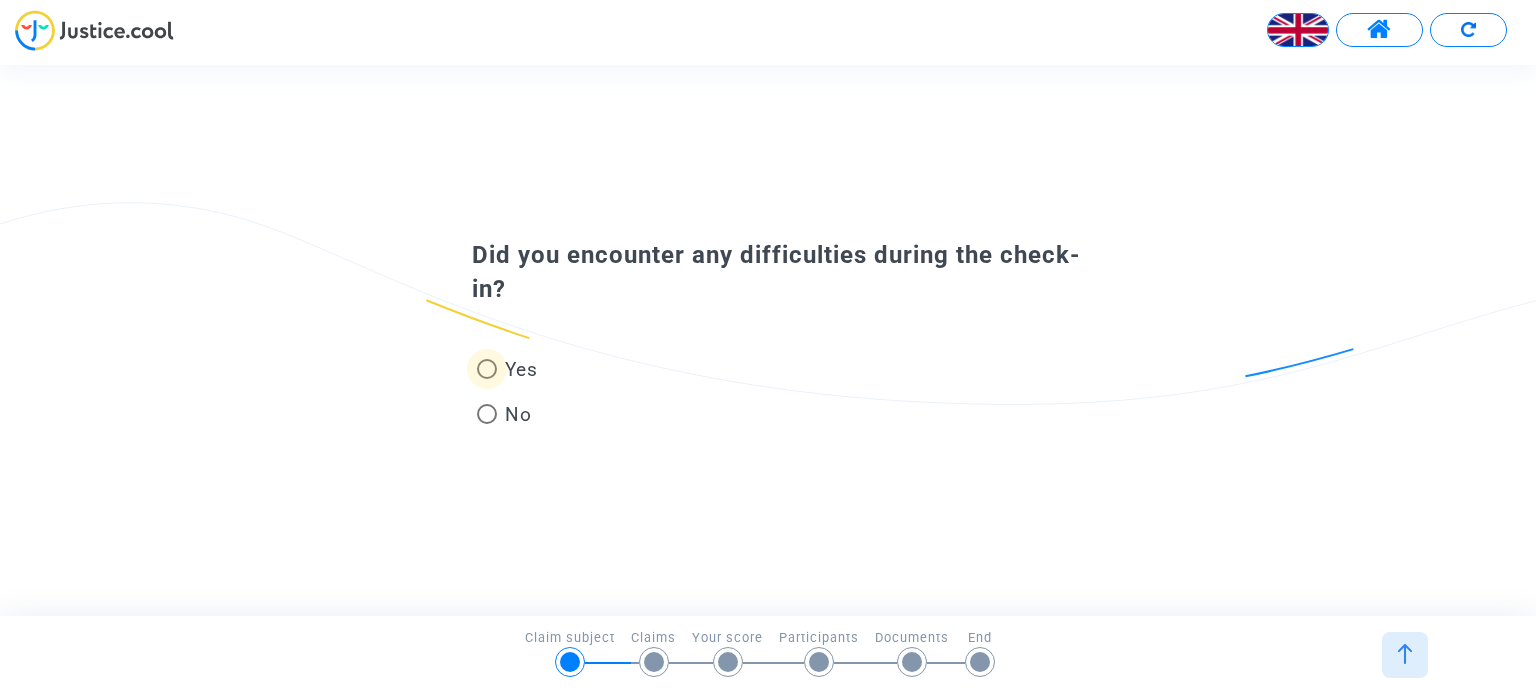 click at bounding box center [487, 369] 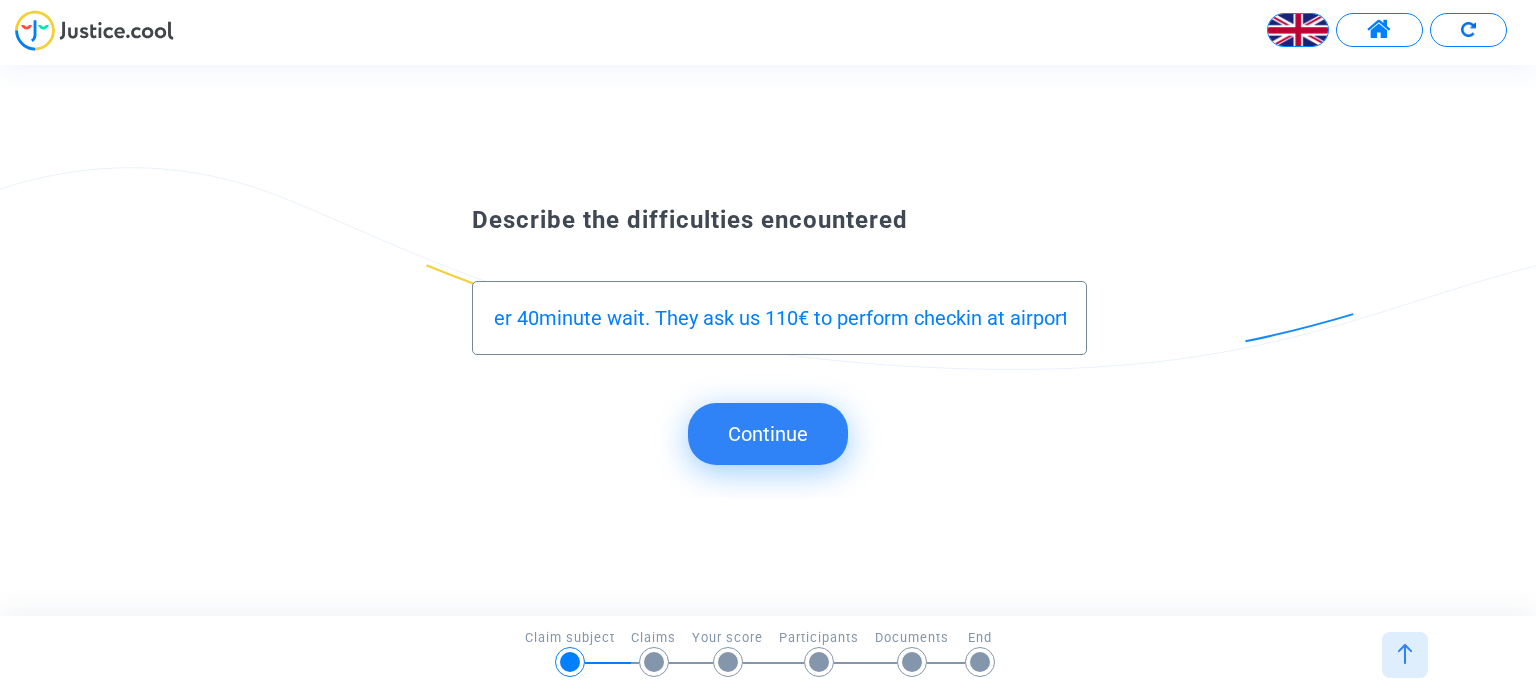 scroll, scrollTop: 0, scrollLeft: 1332, axis: horizontal 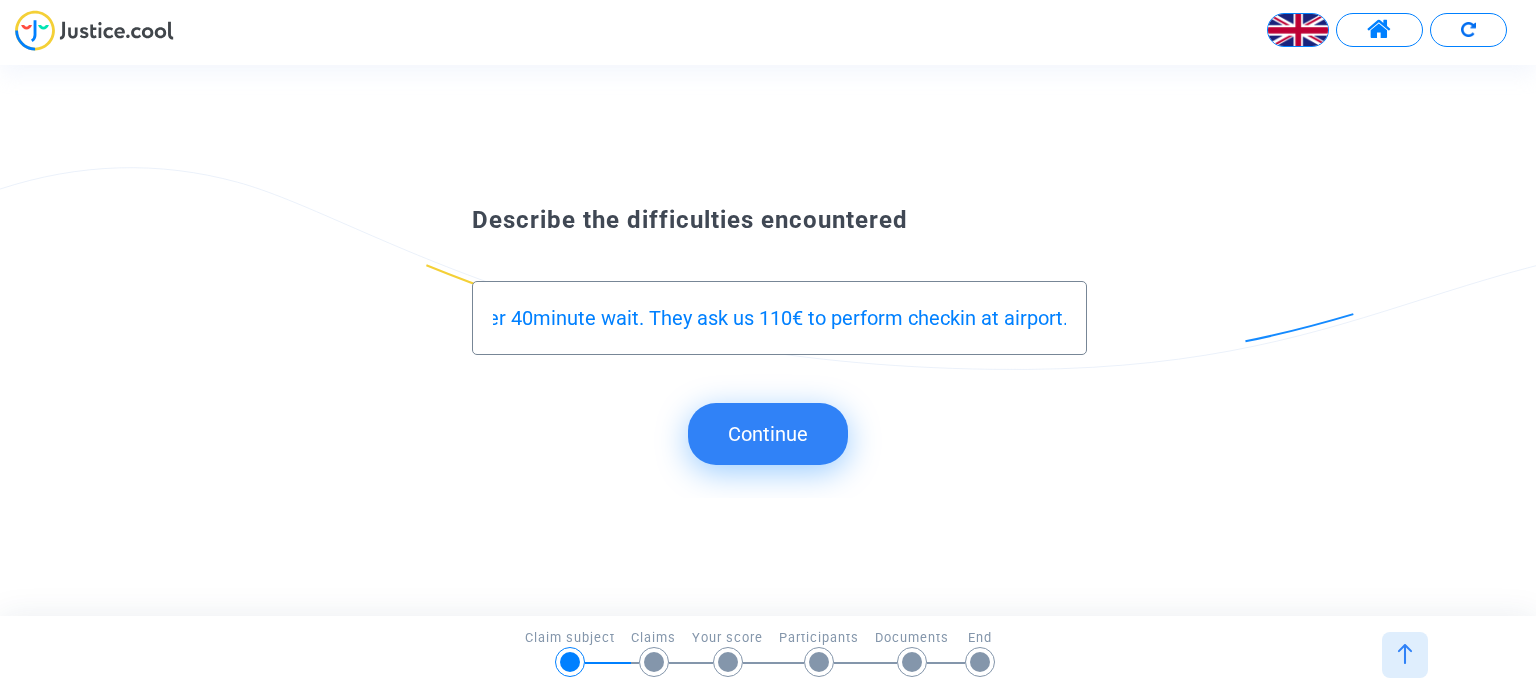 type on "I cannot make the checkin. I contacted Opodo who was unable to perform checkin and tell me to contact Ryan Air. I was unable to contact Ryan Air after 40minute wait. They ask us 110€ to perform checkin at airport." 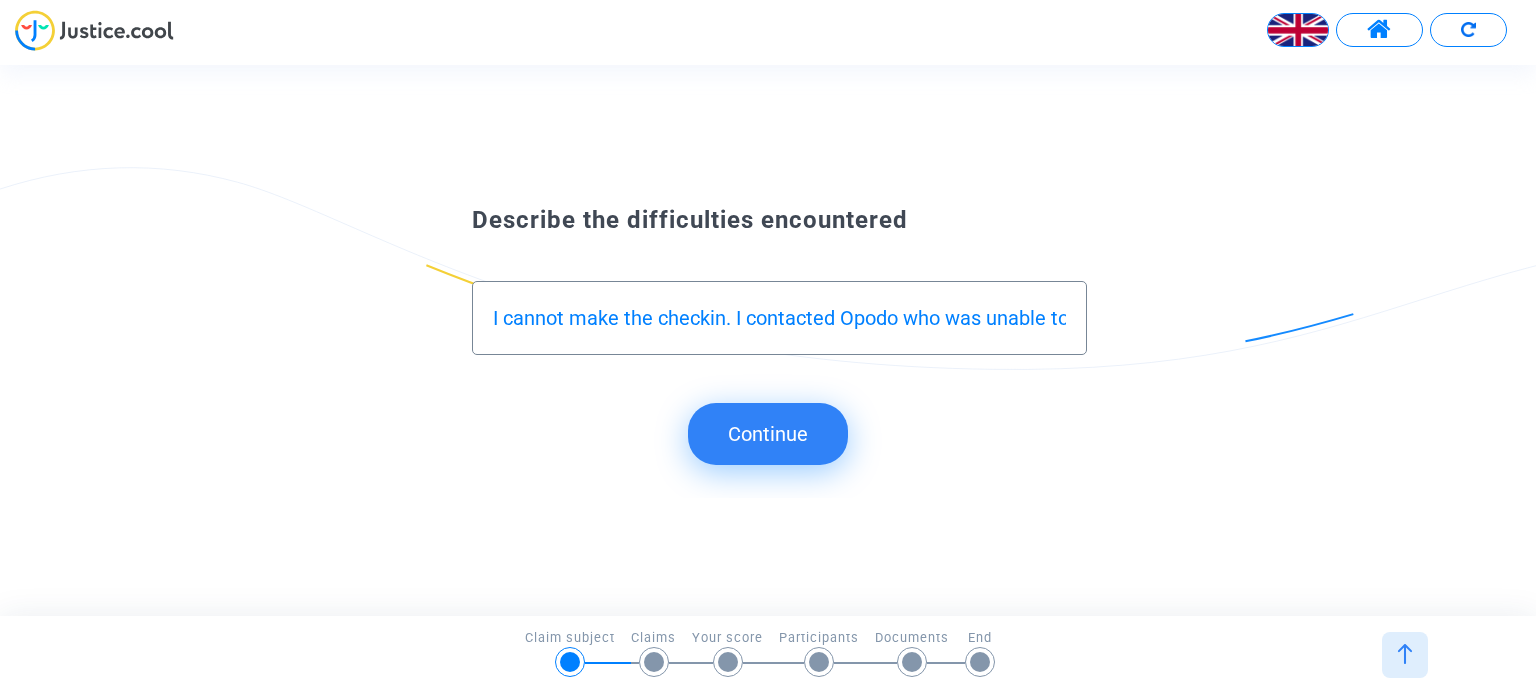 click on "Continue" 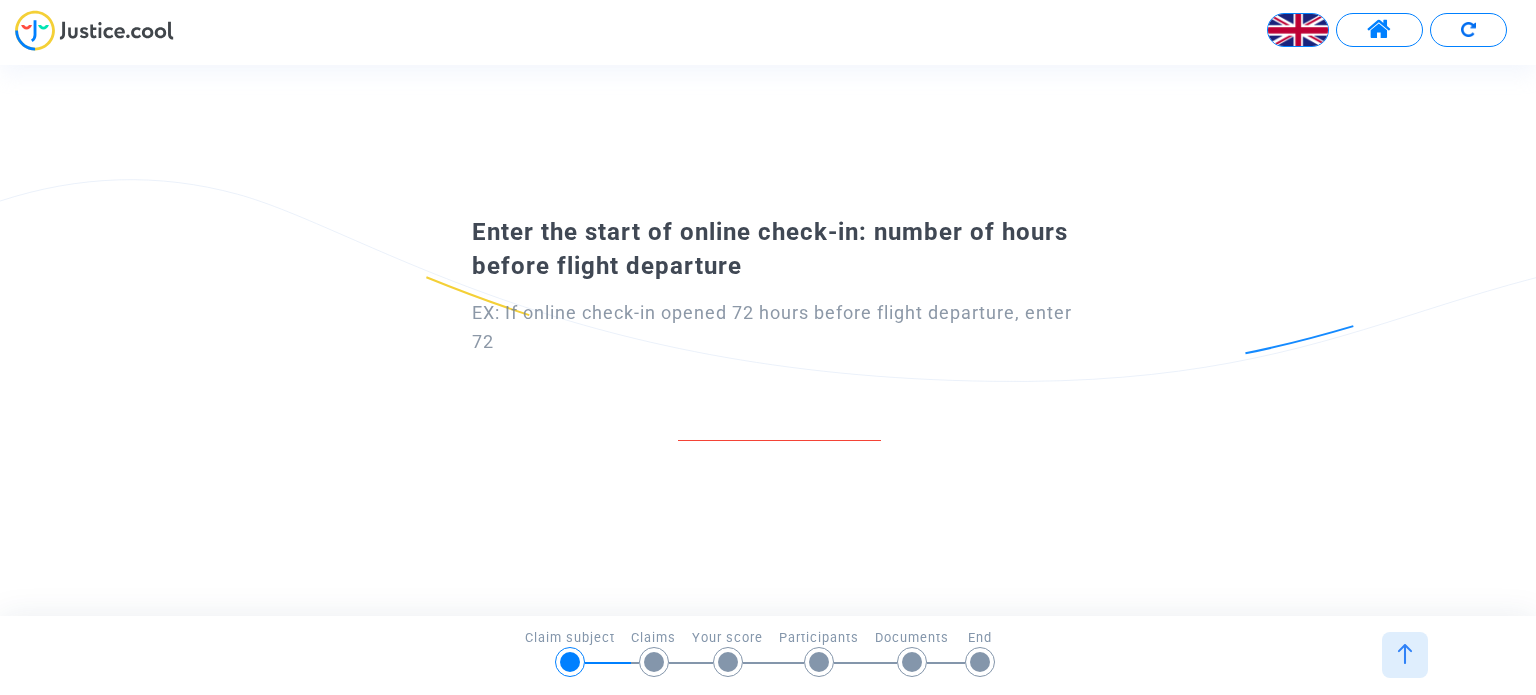 drag, startPoint x: 616, startPoint y: 224, endPoint x: 781, endPoint y: 283, distance: 175.23128 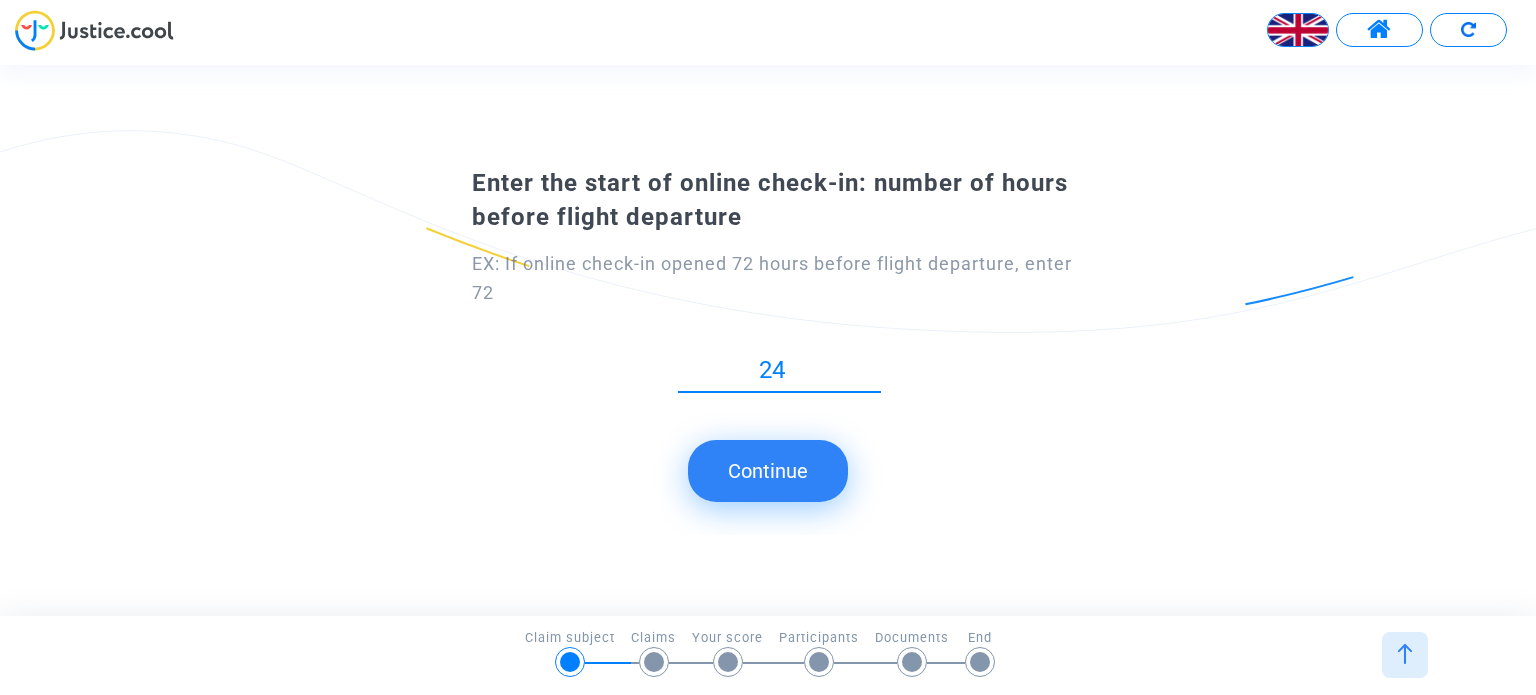type on "24" 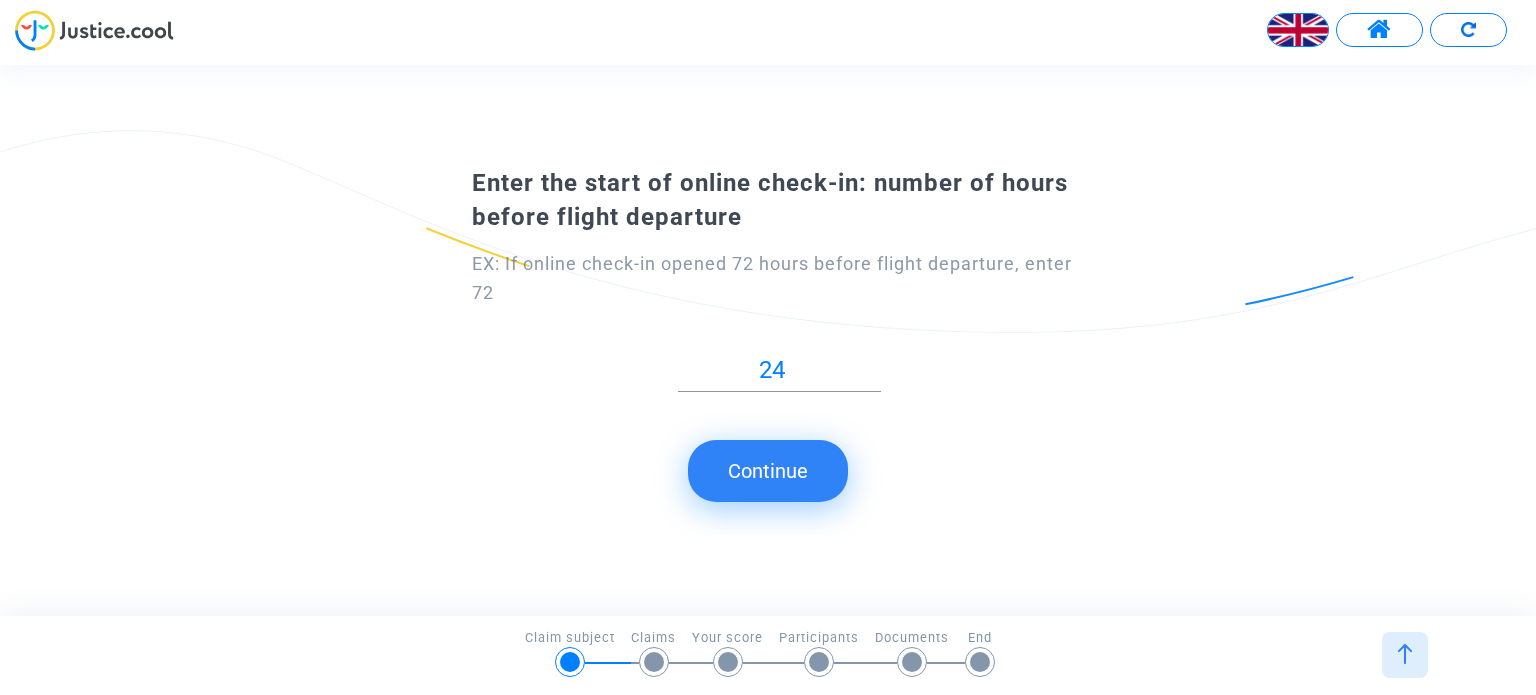 click on "Continue" 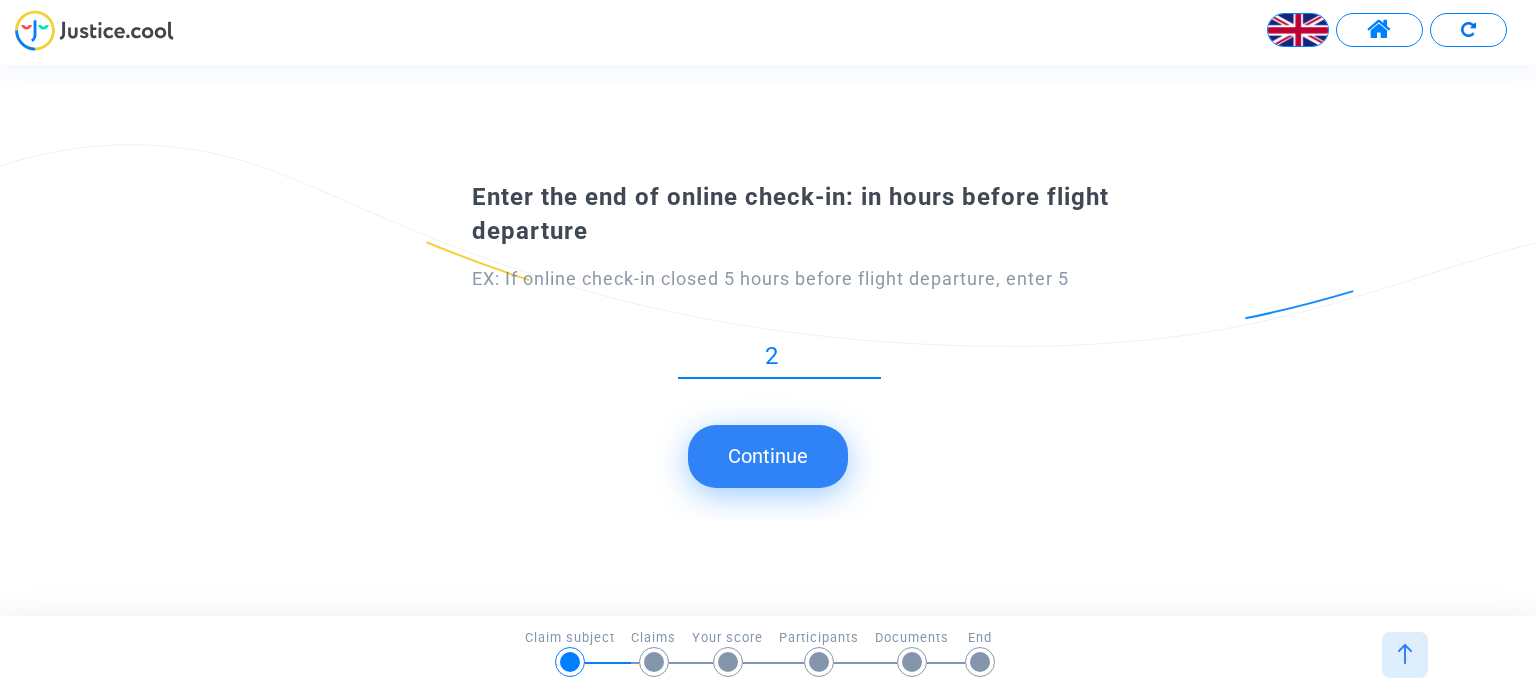 type on "2" 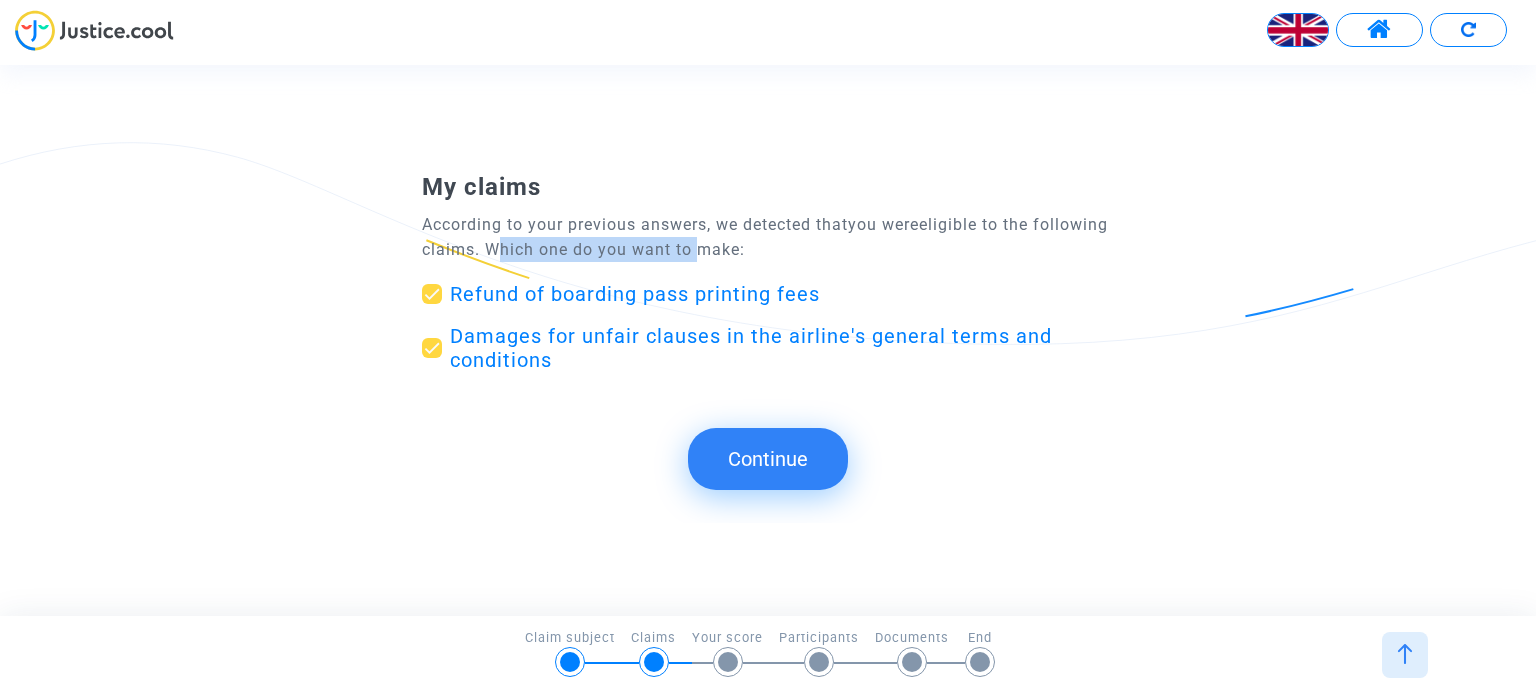 drag, startPoint x: 577, startPoint y: 251, endPoint x: 775, endPoint y: 246, distance: 198.06313 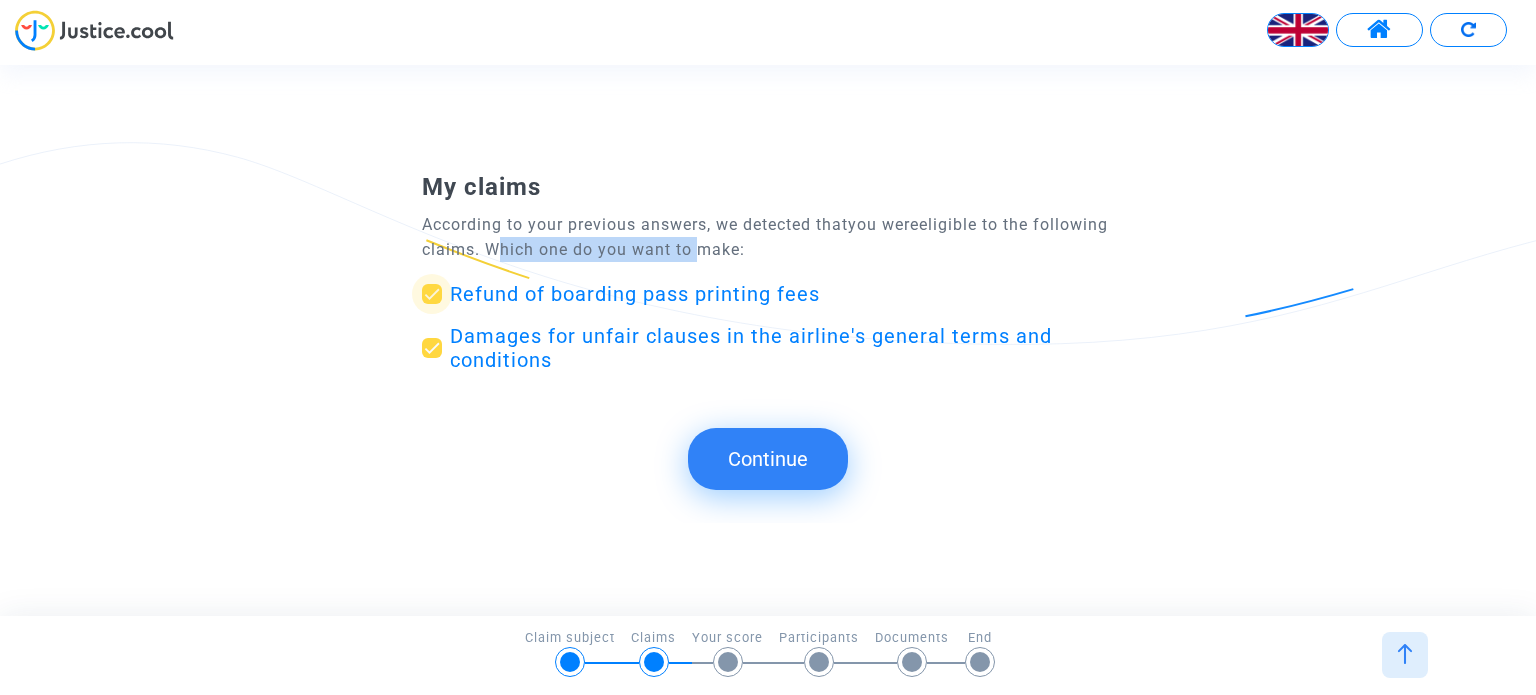 click on "Refund of boarding pass printing fees" at bounding box center (635, 294) 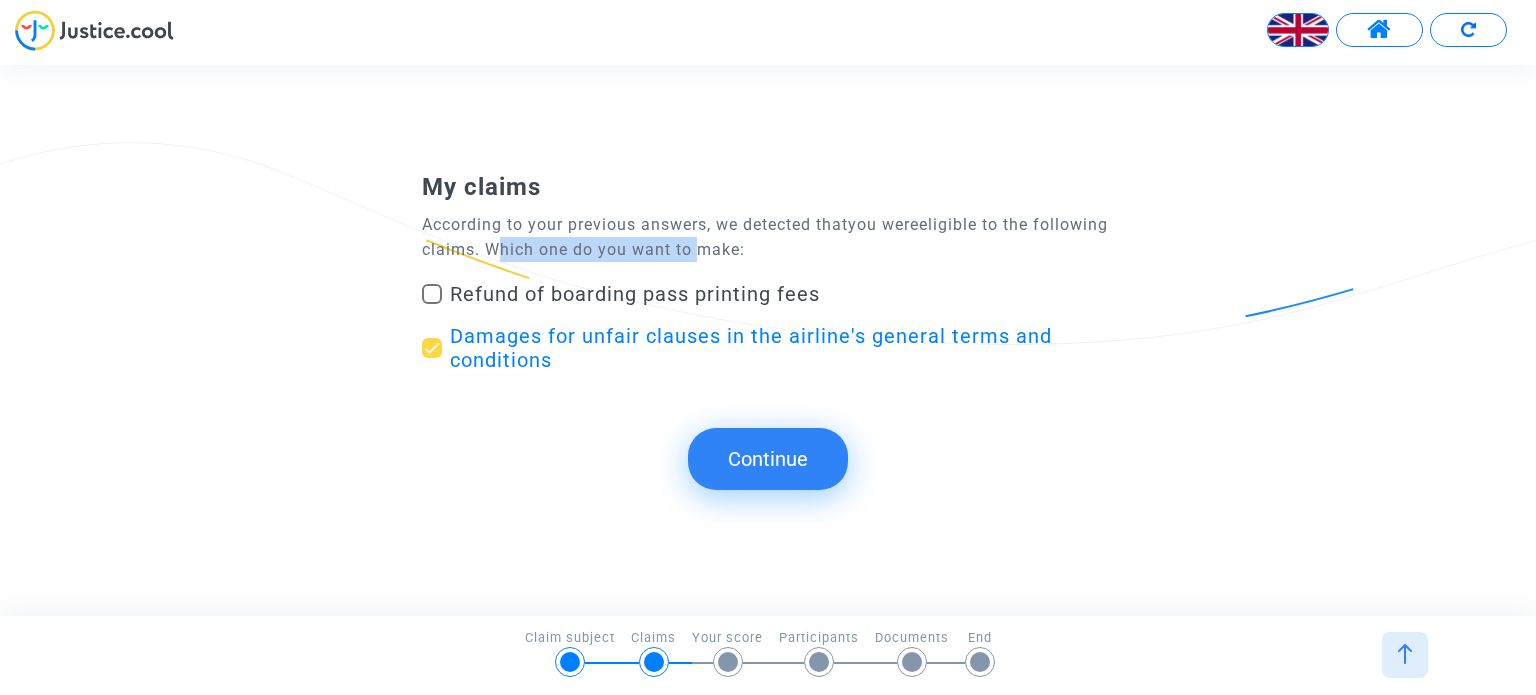 click on "Refund of boarding pass printing fees" at bounding box center (635, 294) 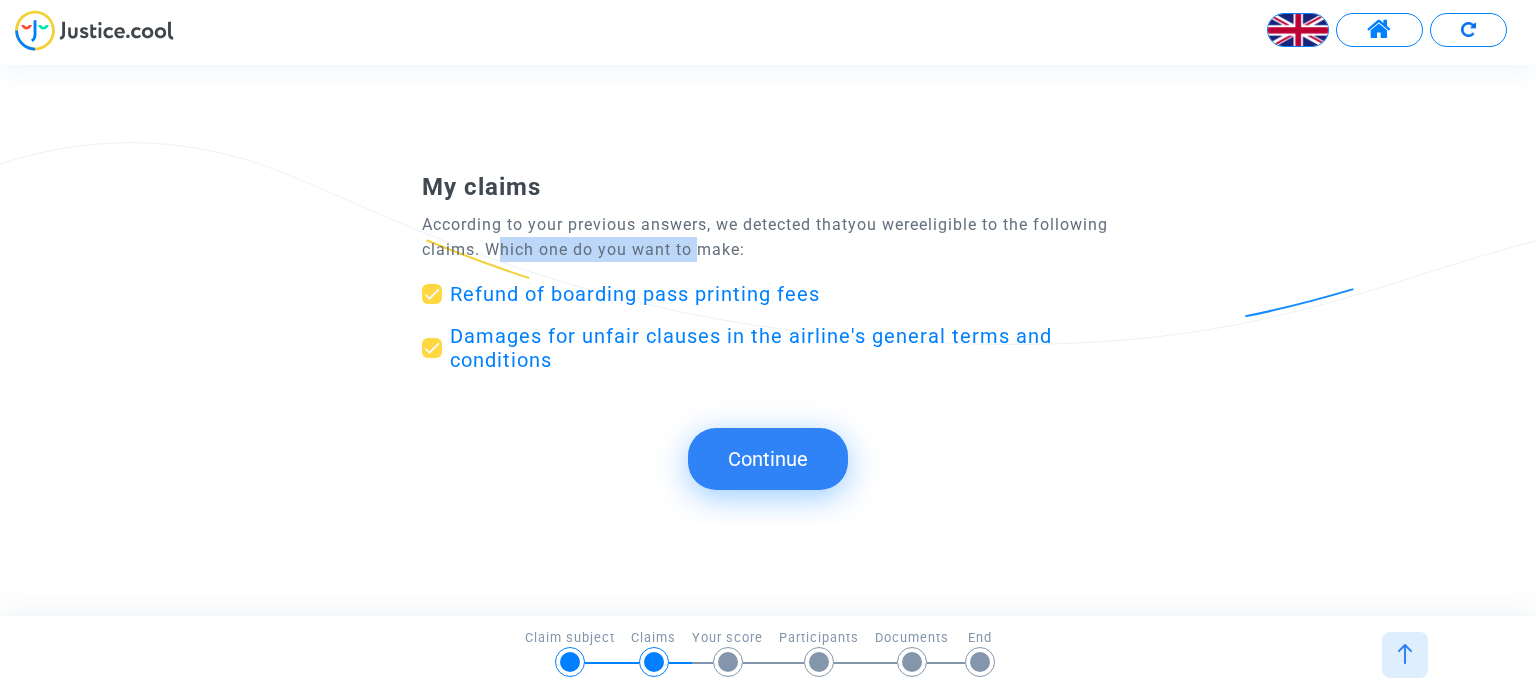 click on "Continue" 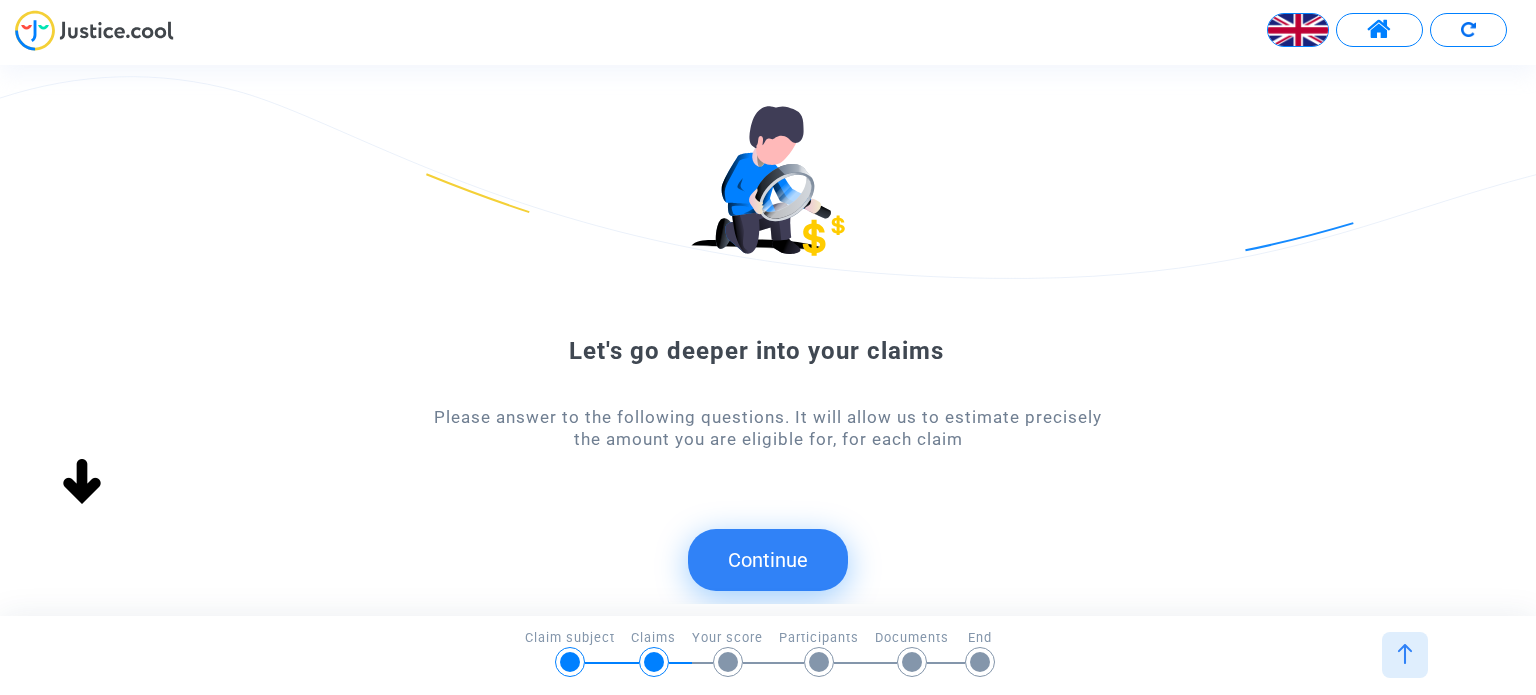 click on "Continue" 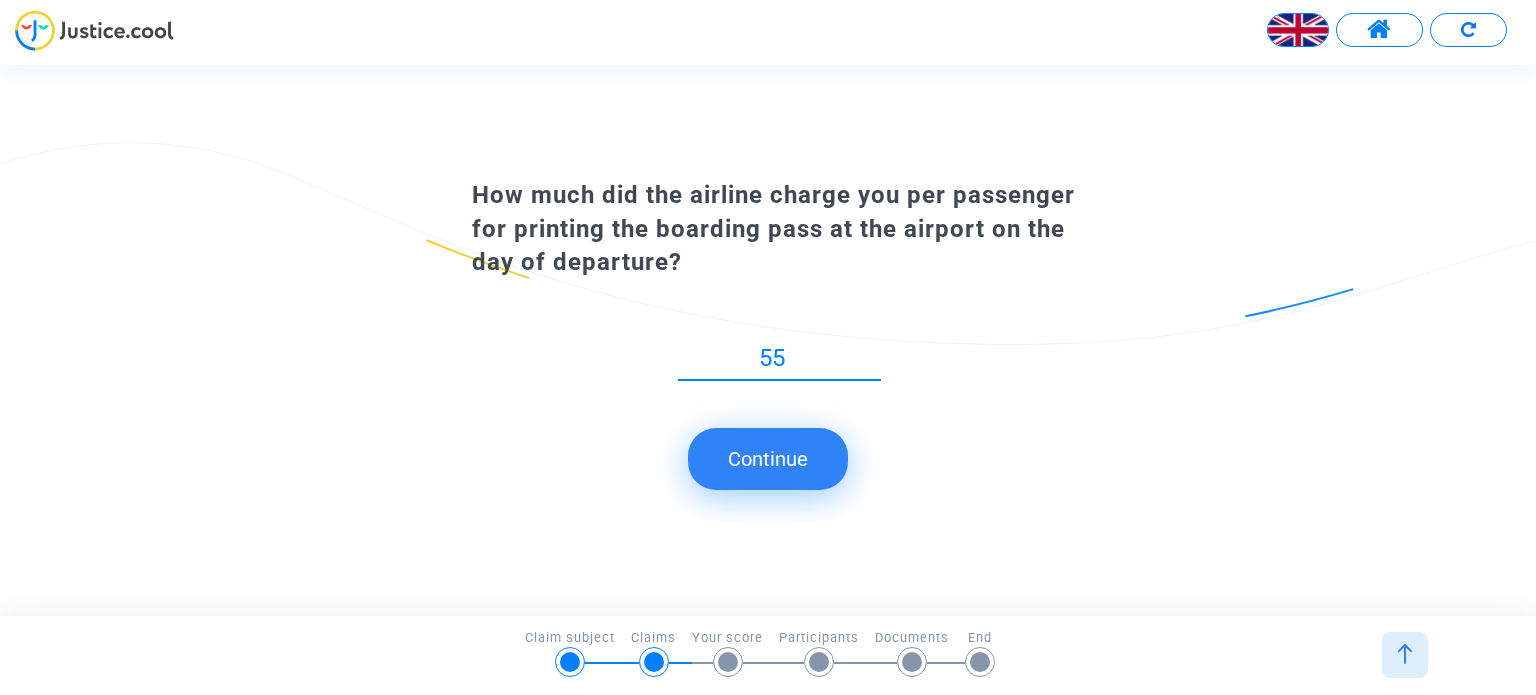 type on "55" 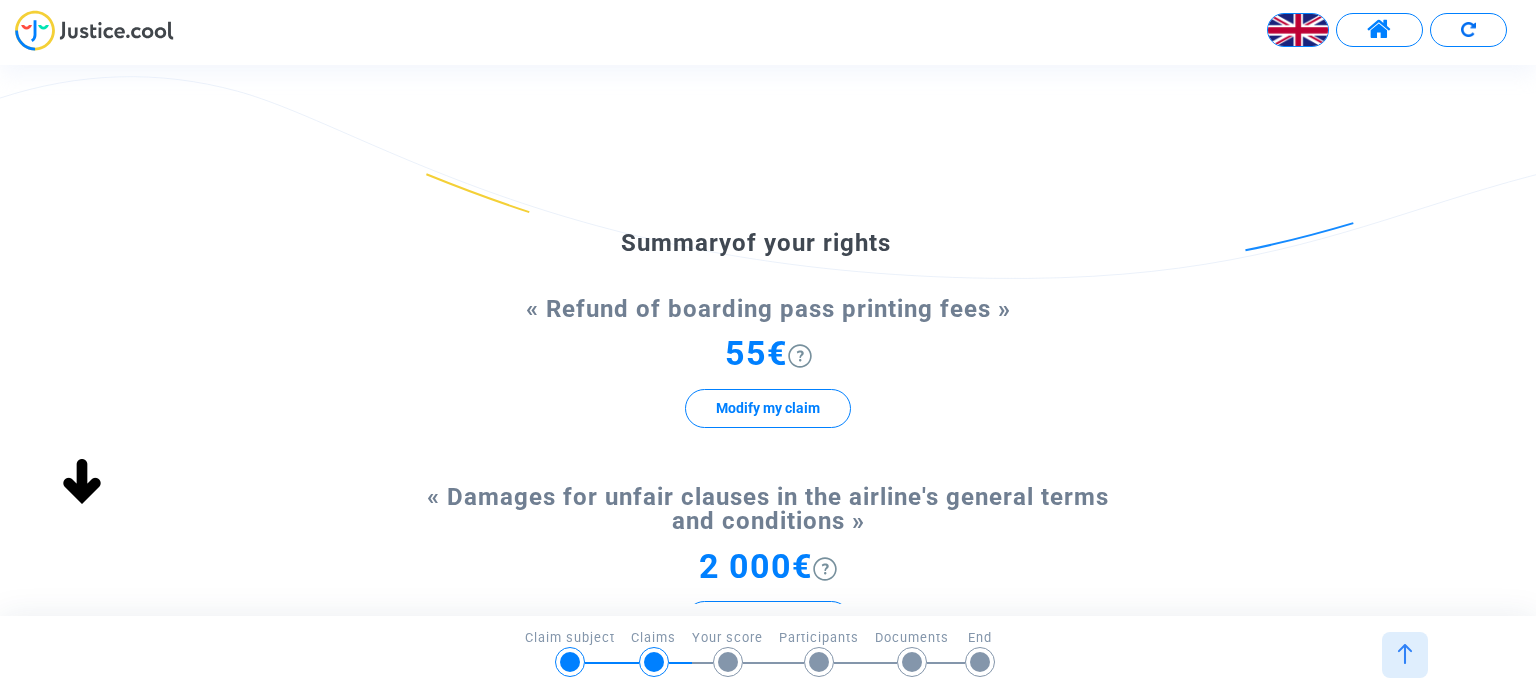scroll, scrollTop: 0, scrollLeft: 0, axis: both 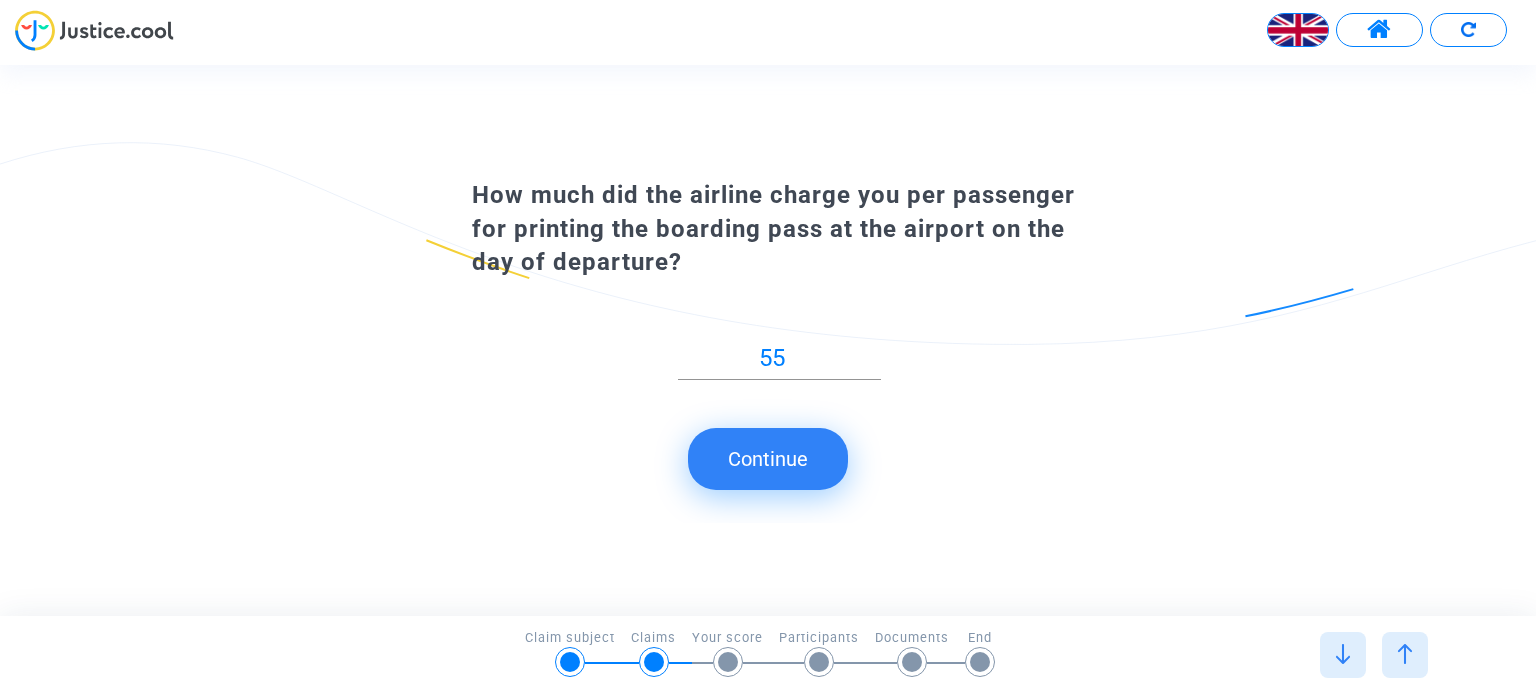 click on "Continue" 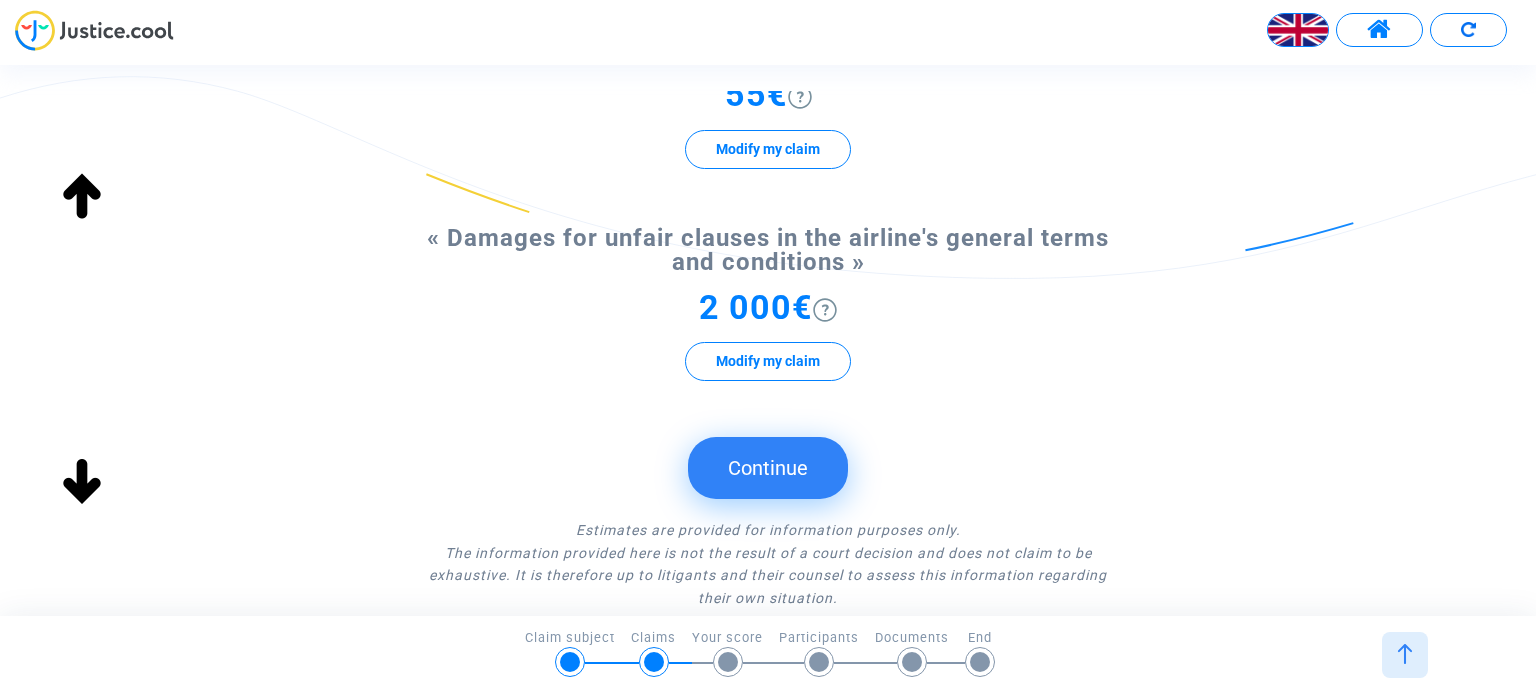 click on "Summary  of your rights « Refund of boarding pass printing fees »  55€  Modify my claim « Damages for unfair clauses in the airline's general terms and conditions »  2 000€  Modify my claim  Continue  Estimates are provided for information purposes only. The information provided here is not the result of a court decision and does not claim to be exhaustive. It is therefore up to litigants and their counsel to assess this information regarding their own situation." 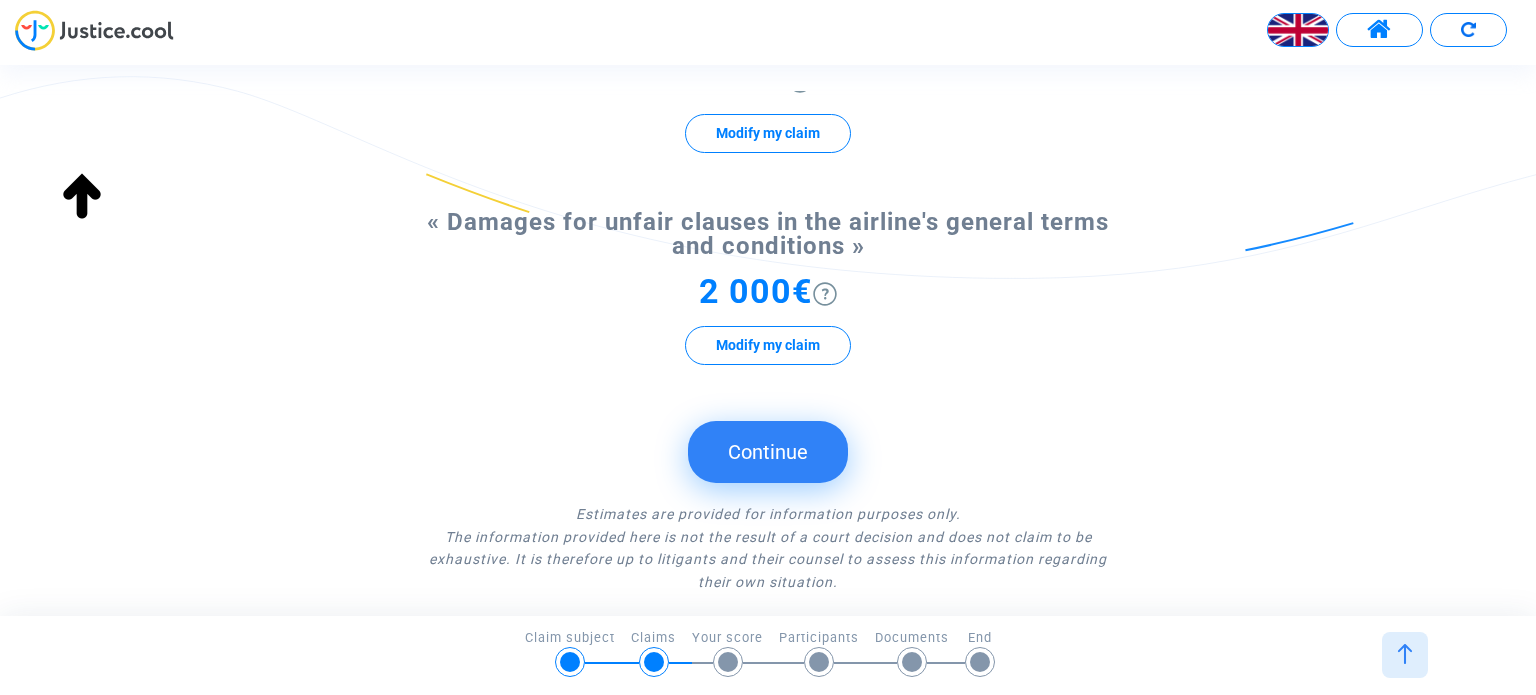 scroll, scrollTop: 299, scrollLeft: 0, axis: vertical 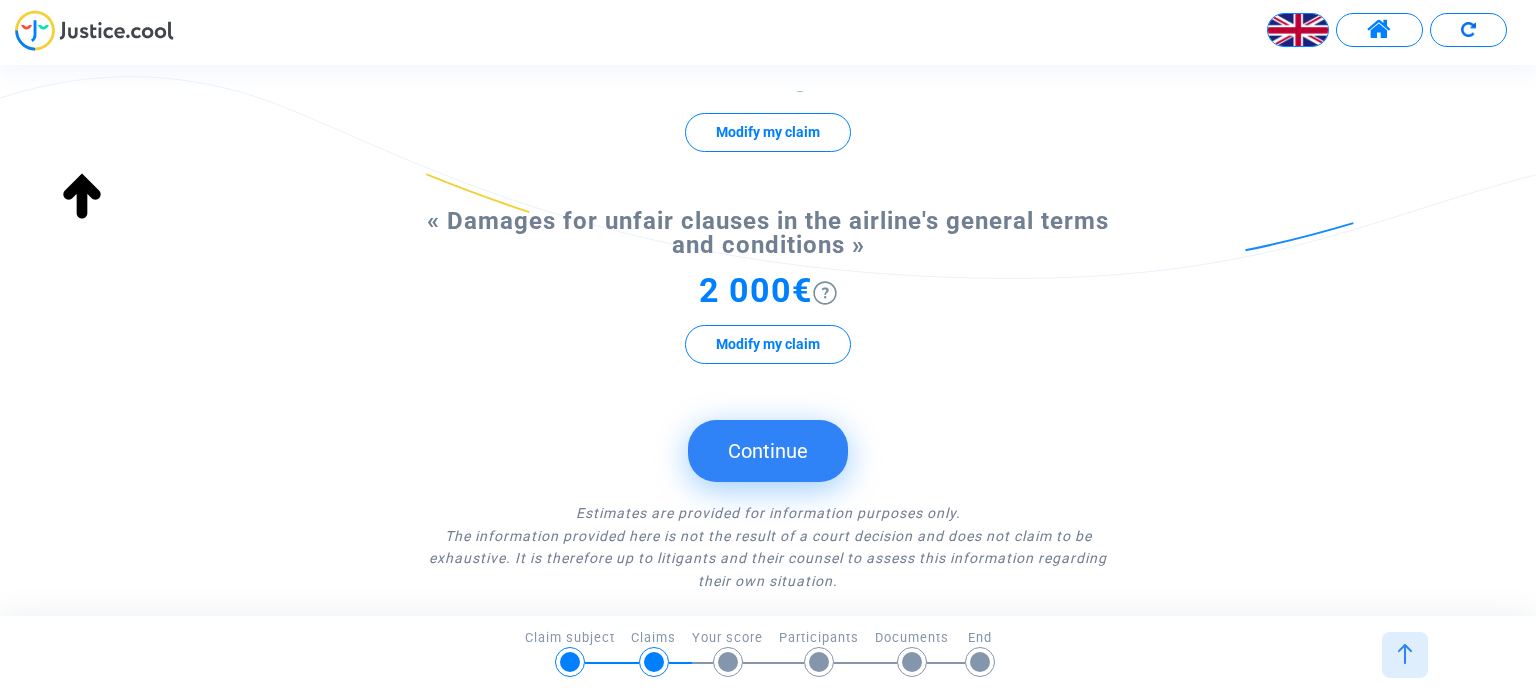 click on "Continue" 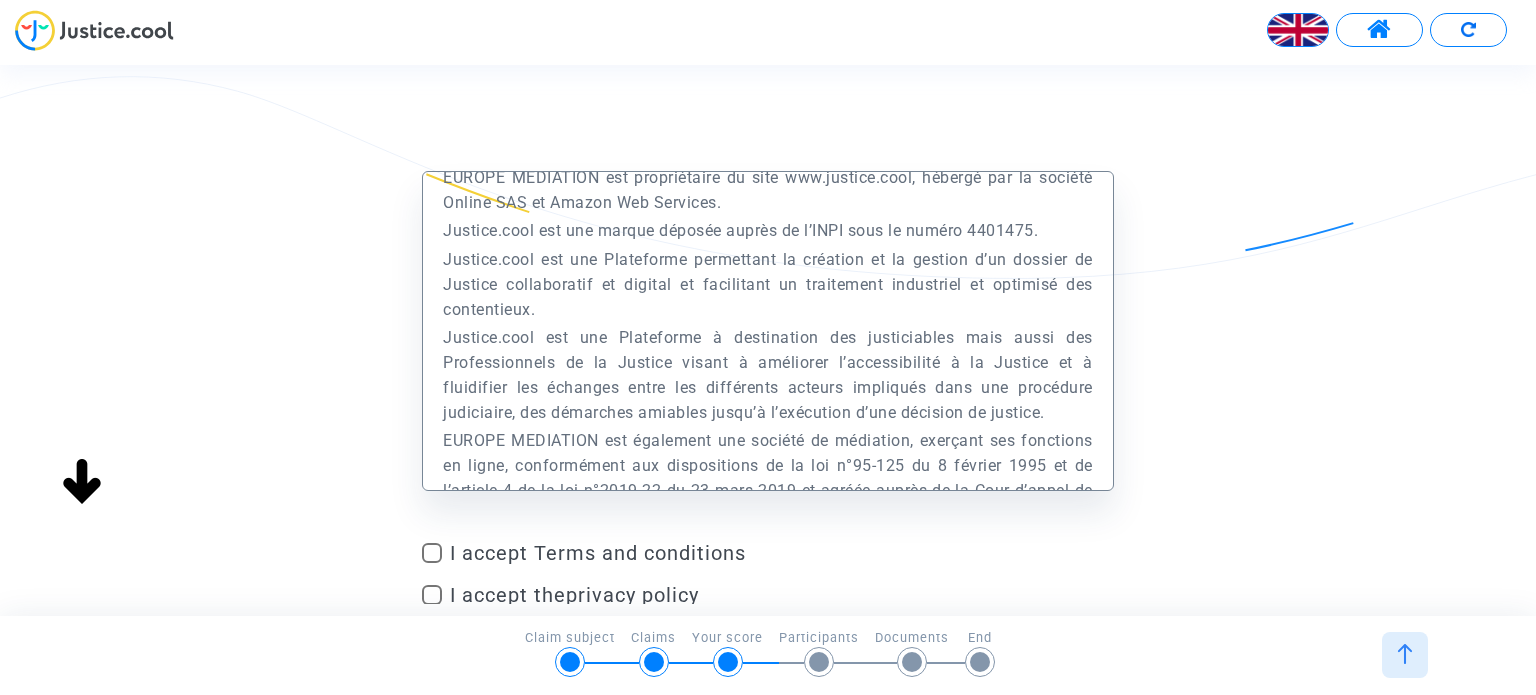 click on "I accept Terms and conditions" at bounding box center (781, 553) 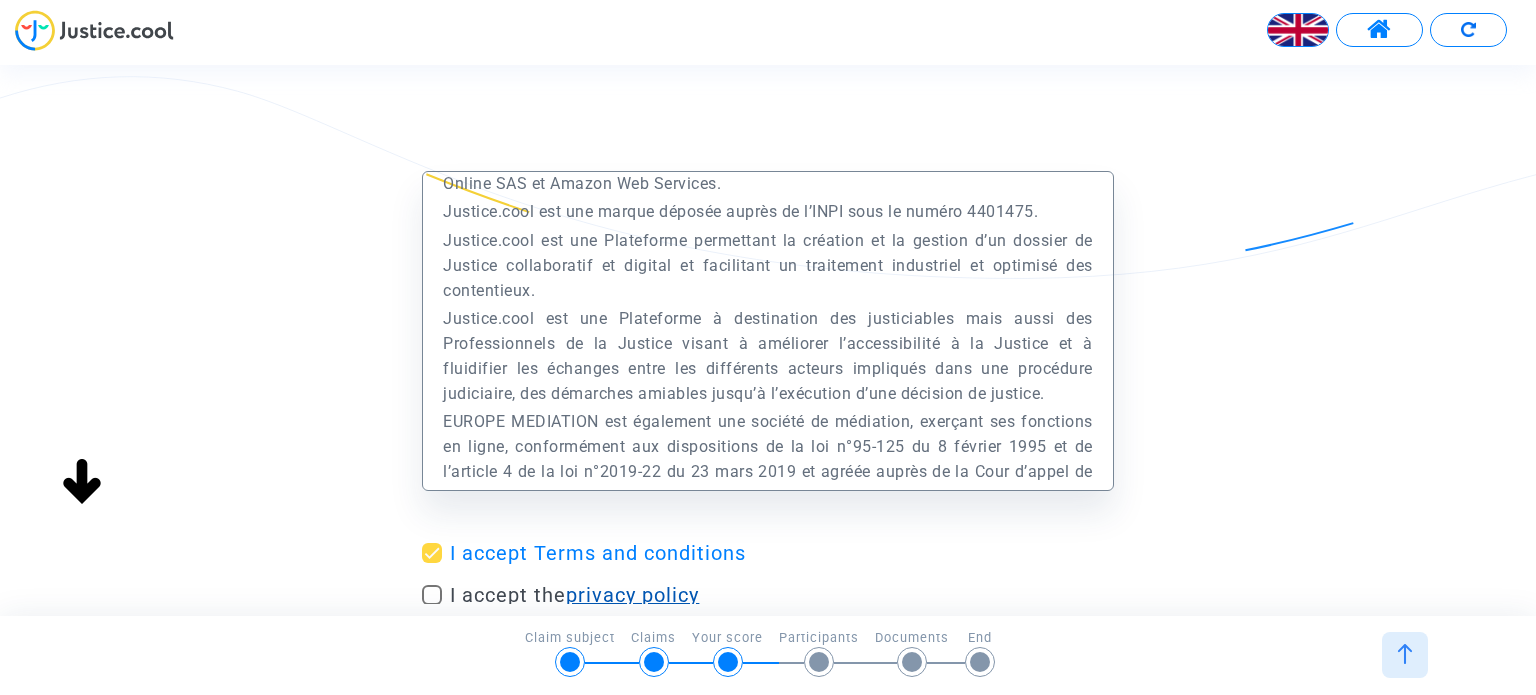 scroll, scrollTop: 187, scrollLeft: 0, axis: vertical 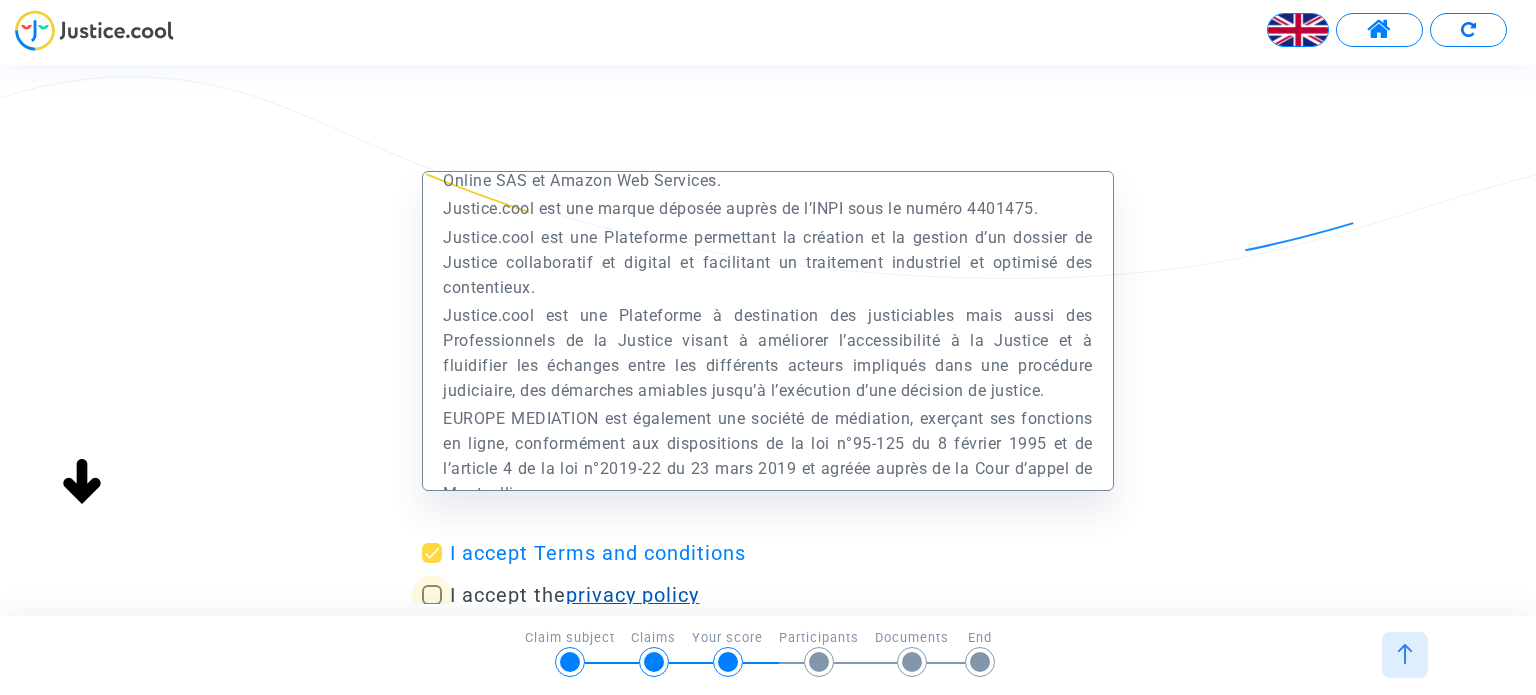 click on "privacy policy" at bounding box center [632, 595] 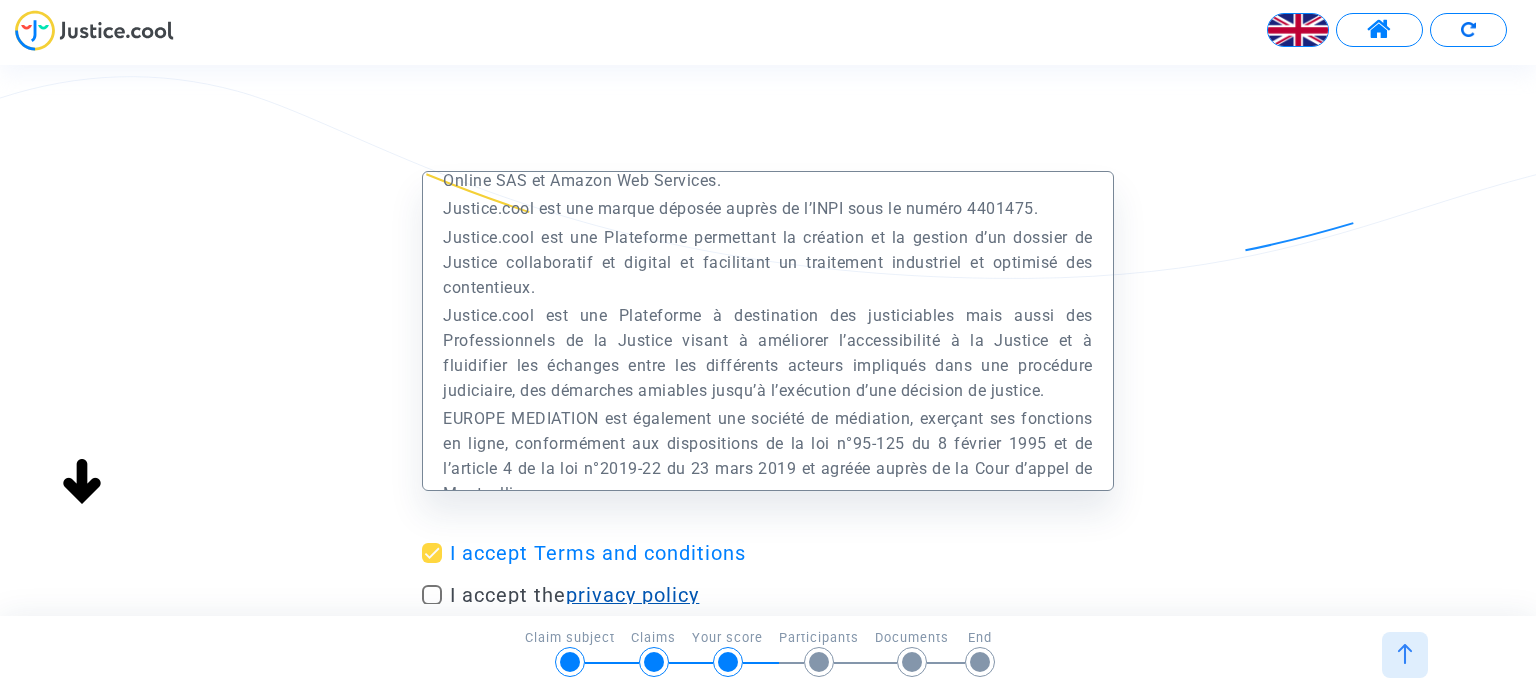 scroll, scrollTop: 192, scrollLeft: 0, axis: vertical 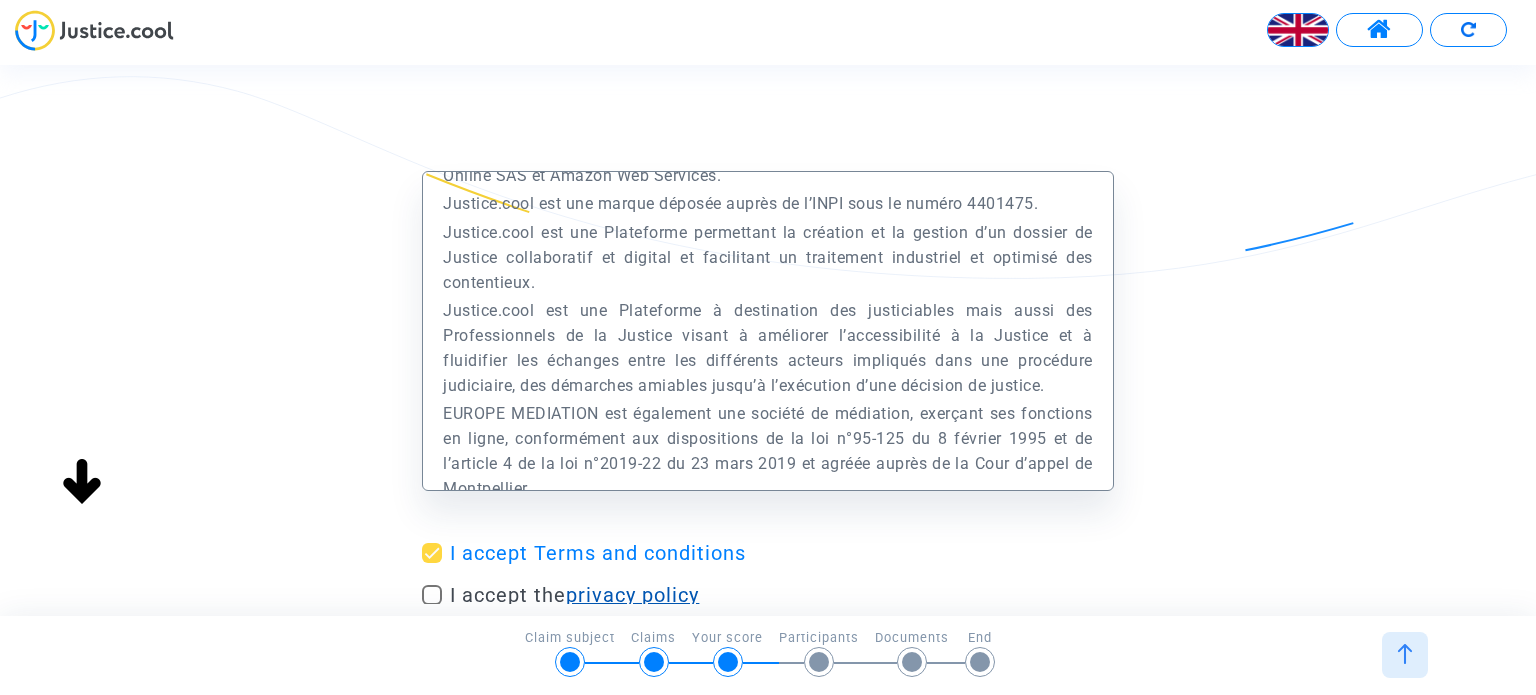 click on "privacy policy" at bounding box center (632, 595) 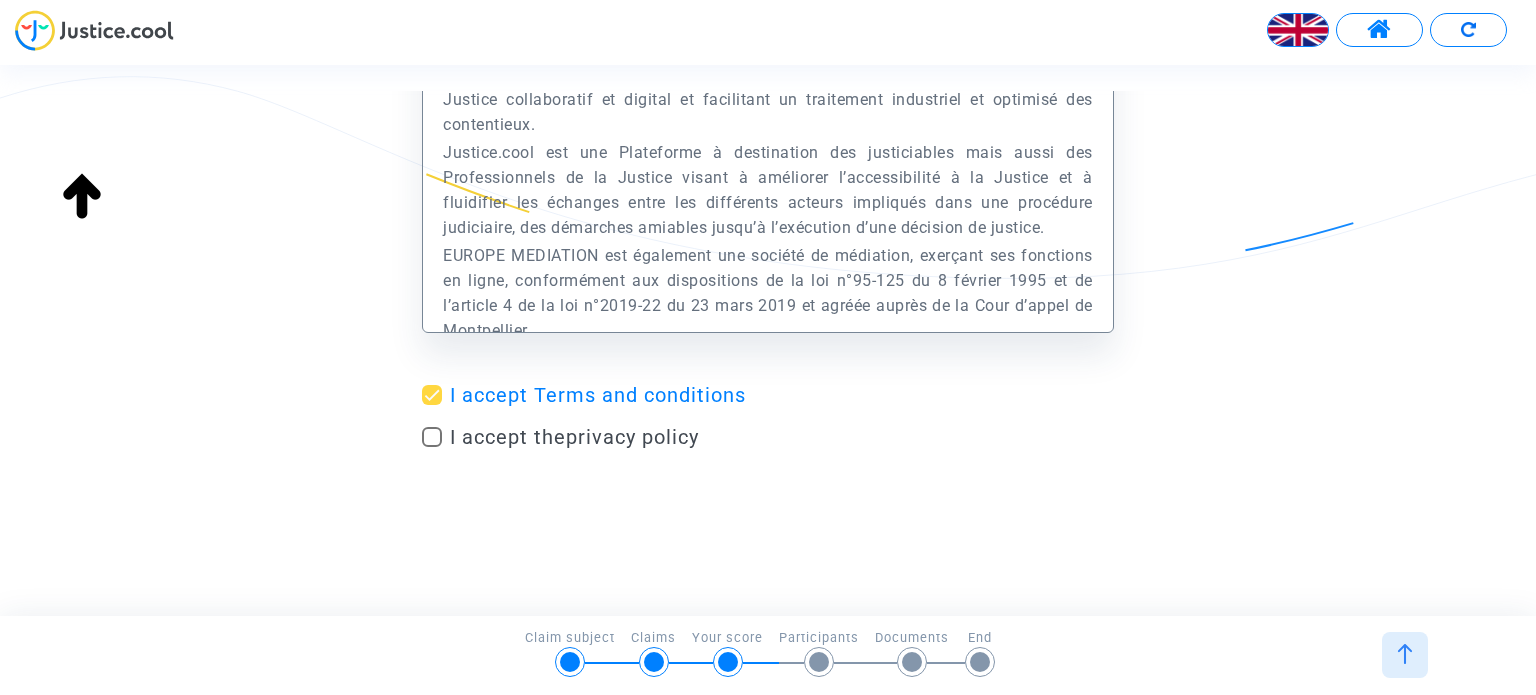 scroll, scrollTop: 160, scrollLeft: 0, axis: vertical 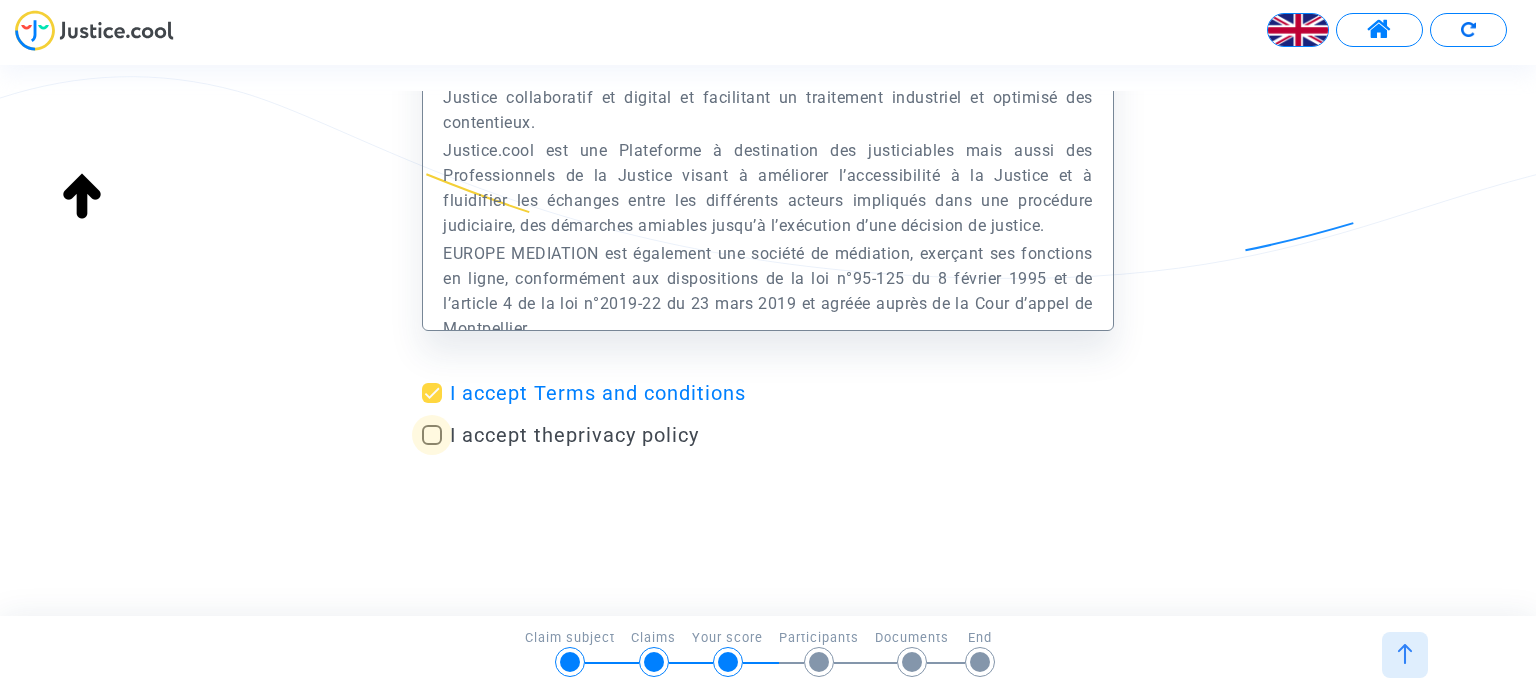 click at bounding box center [432, 435] 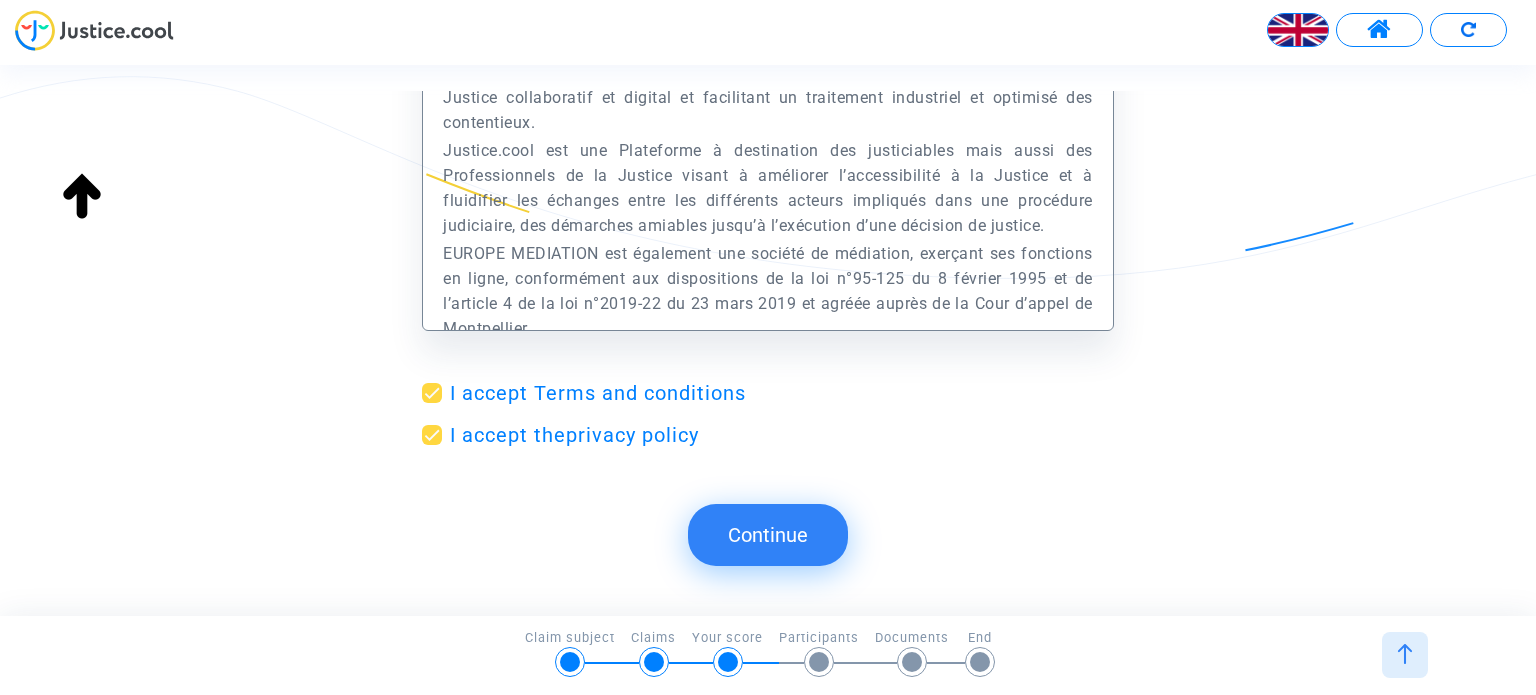 click on "Continue" 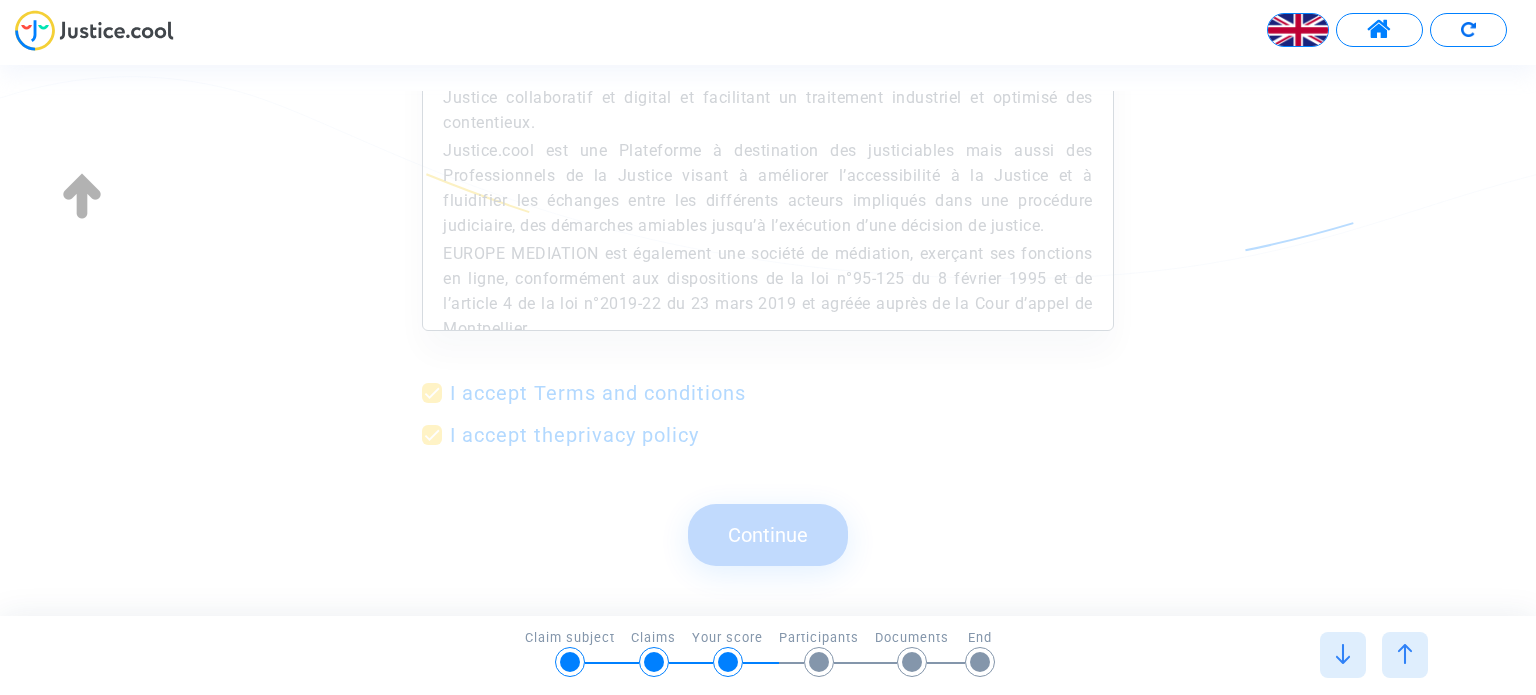 scroll, scrollTop: 0, scrollLeft: 0, axis: both 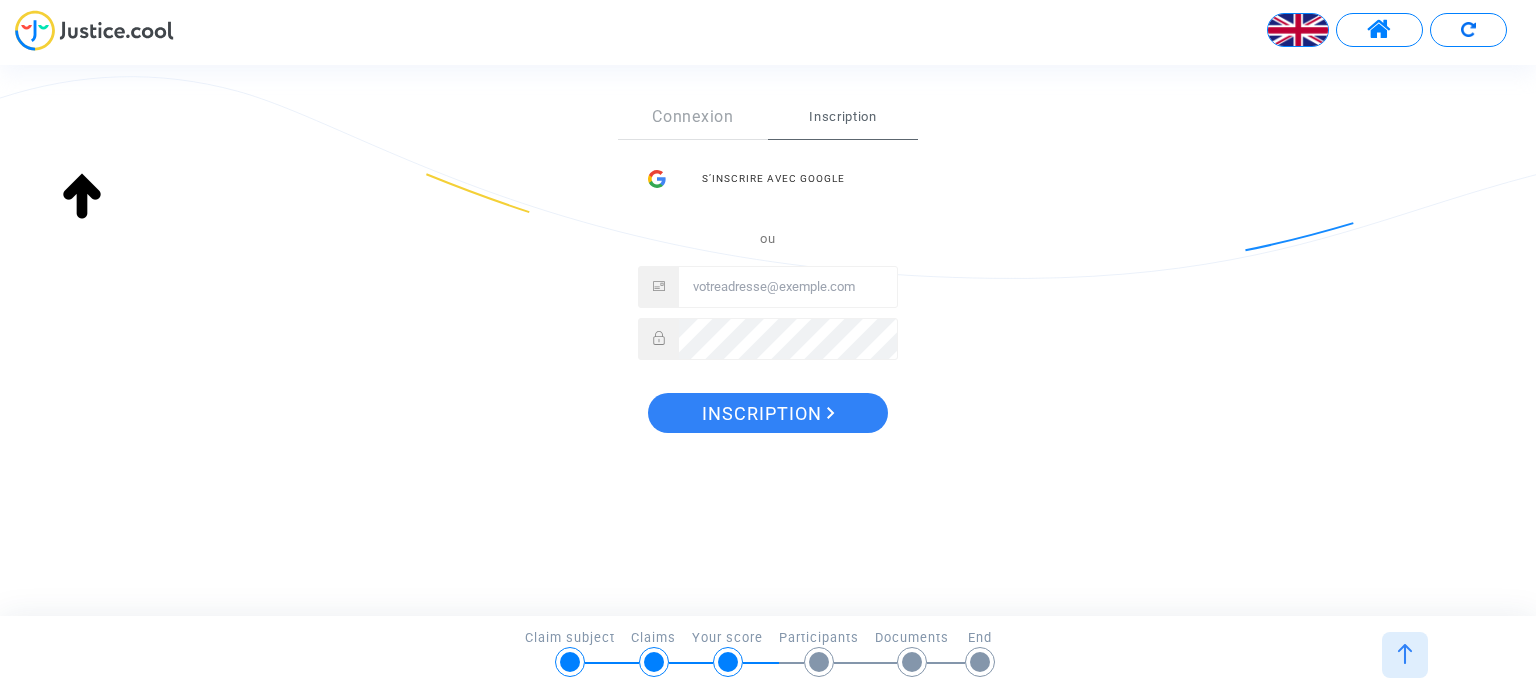 click at bounding box center [788, 287] 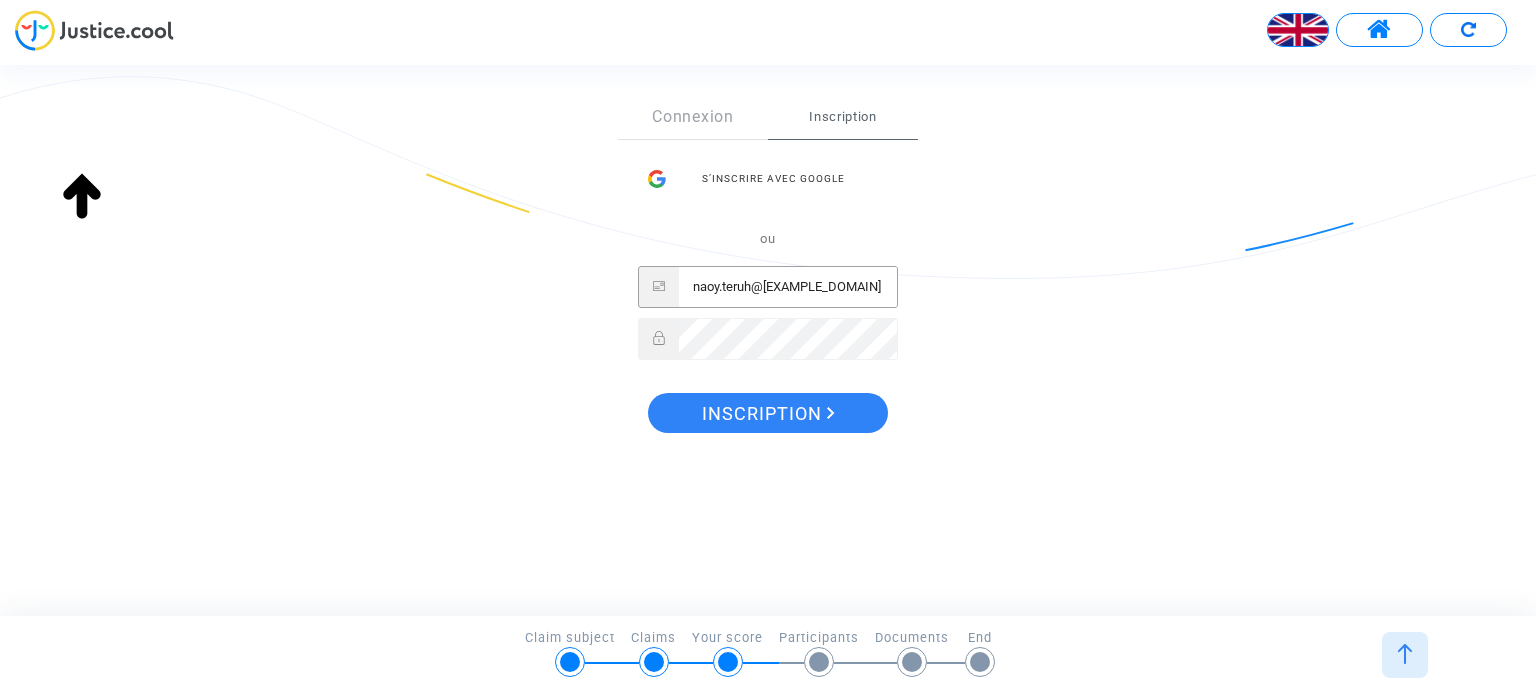 type on "naoy.teruh@example.com" 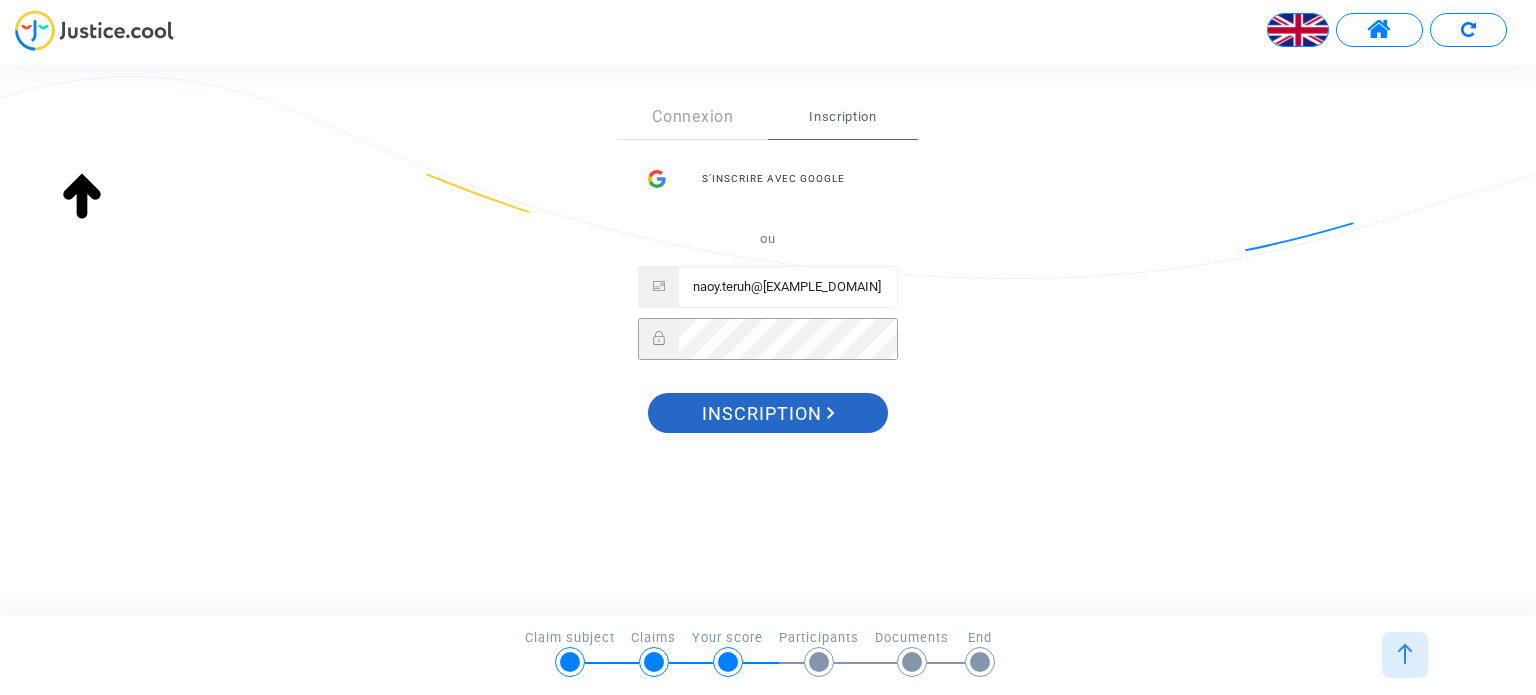click on "Inscription" at bounding box center [768, 414] 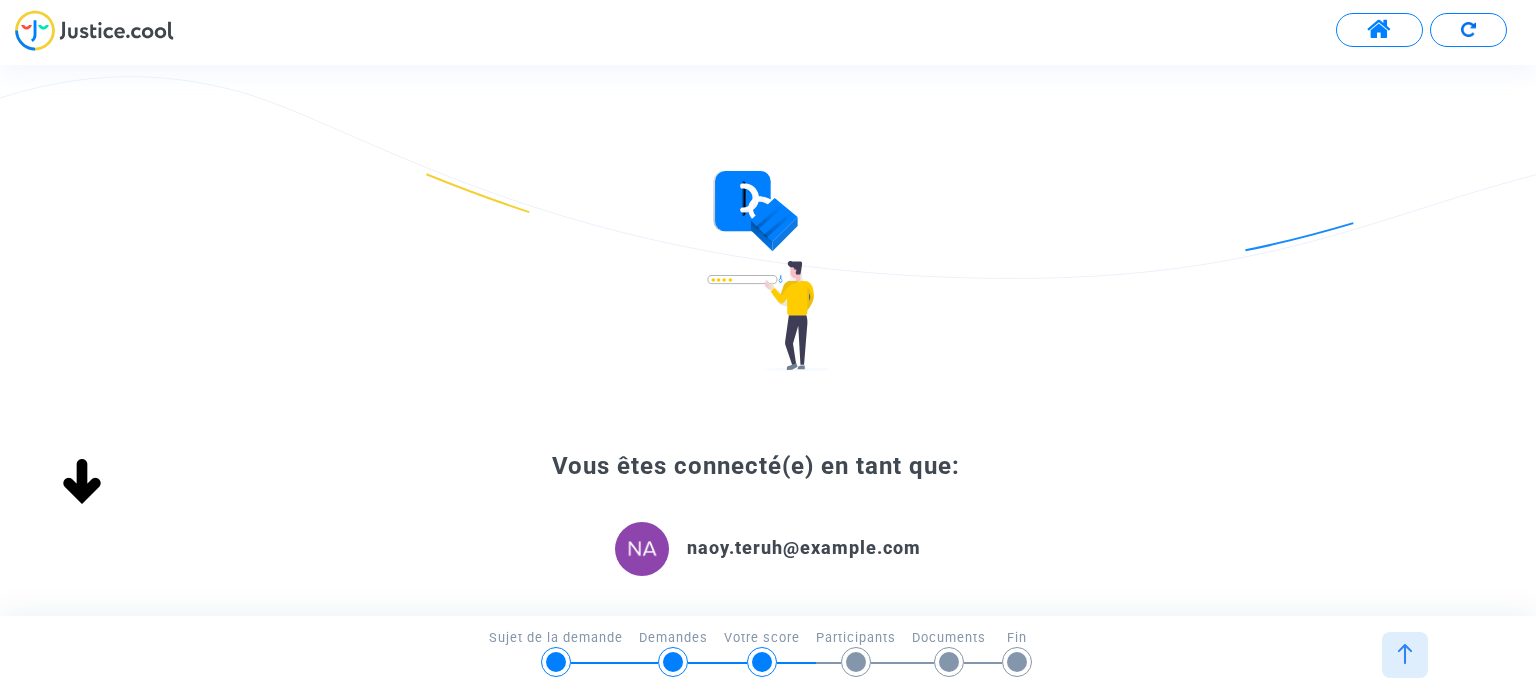 scroll, scrollTop: 0, scrollLeft: 0, axis: both 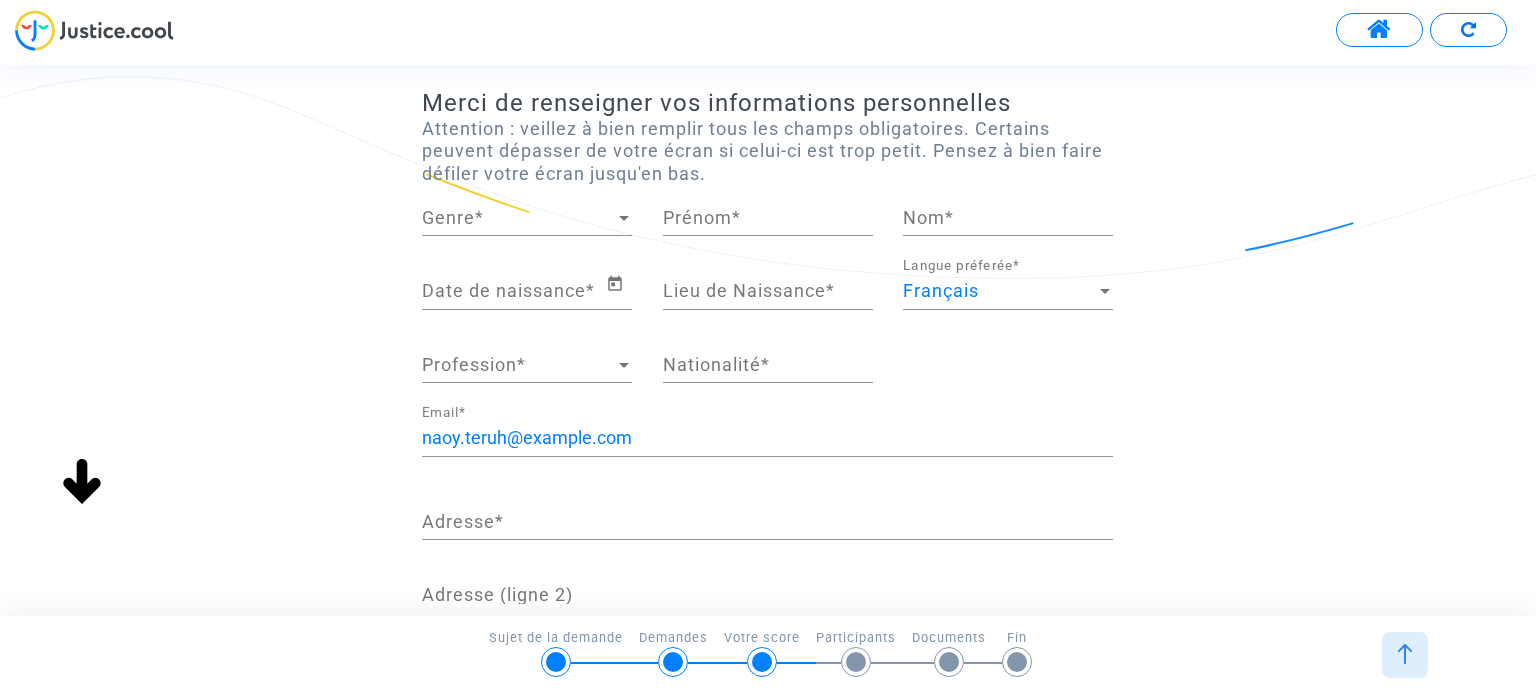 click on "Genre" at bounding box center (518, 218) 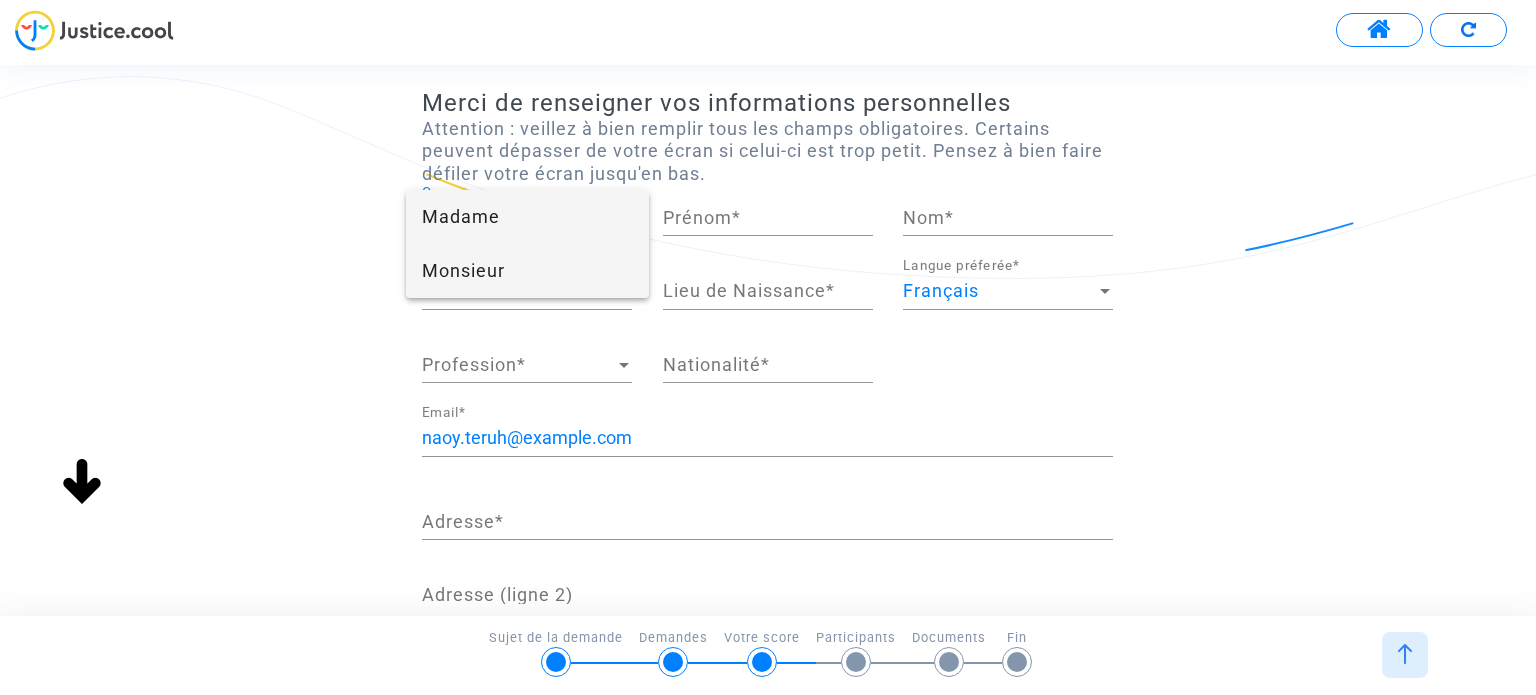 click on "Monsieur" at bounding box center [527, 271] 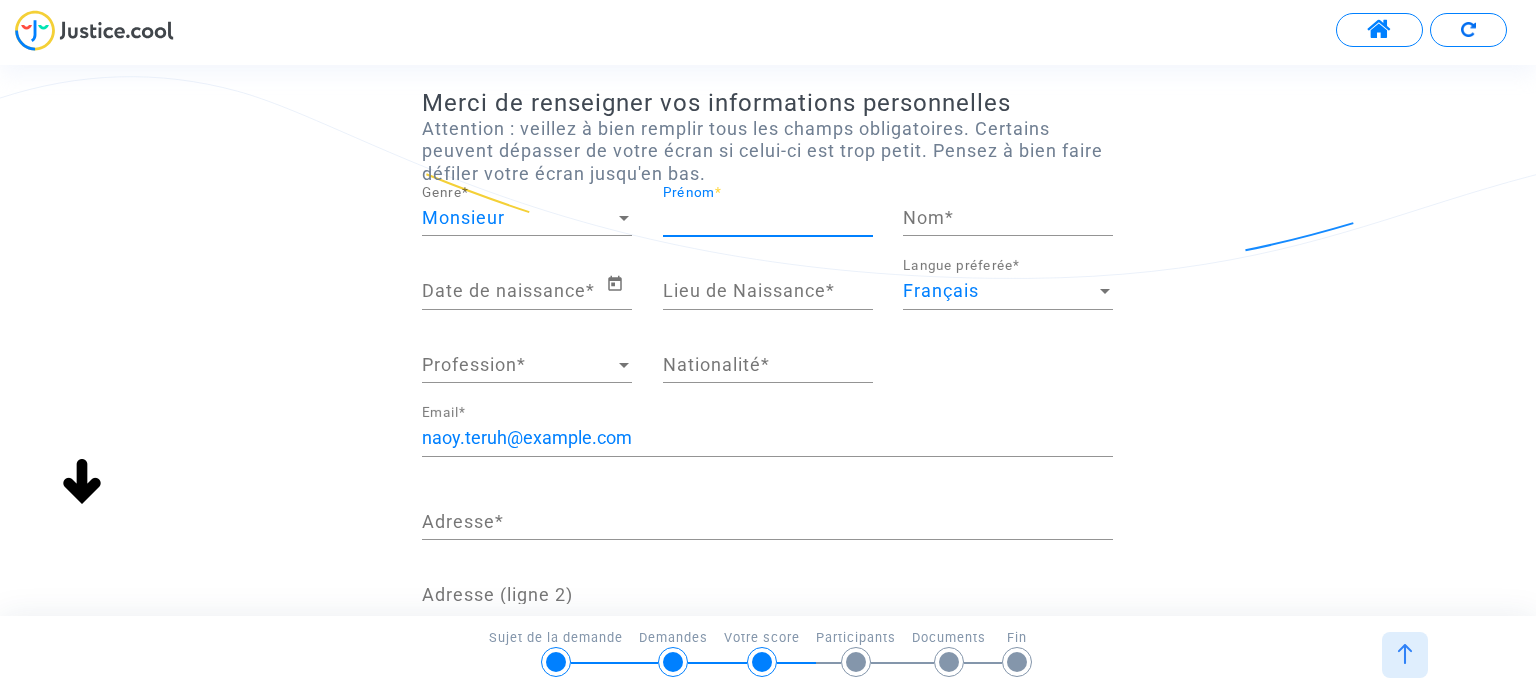 click on "Prénom  *" at bounding box center [768, 218] 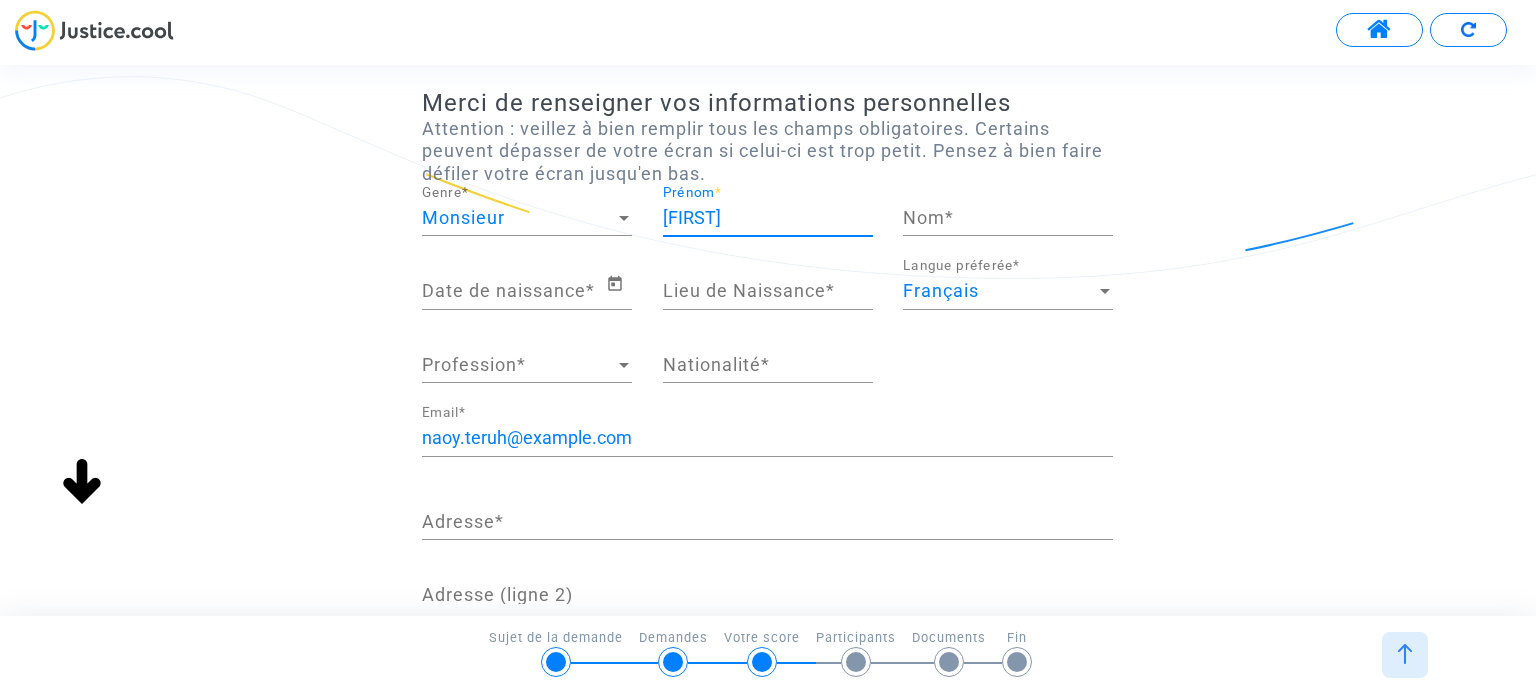 type on "[FIRST]" 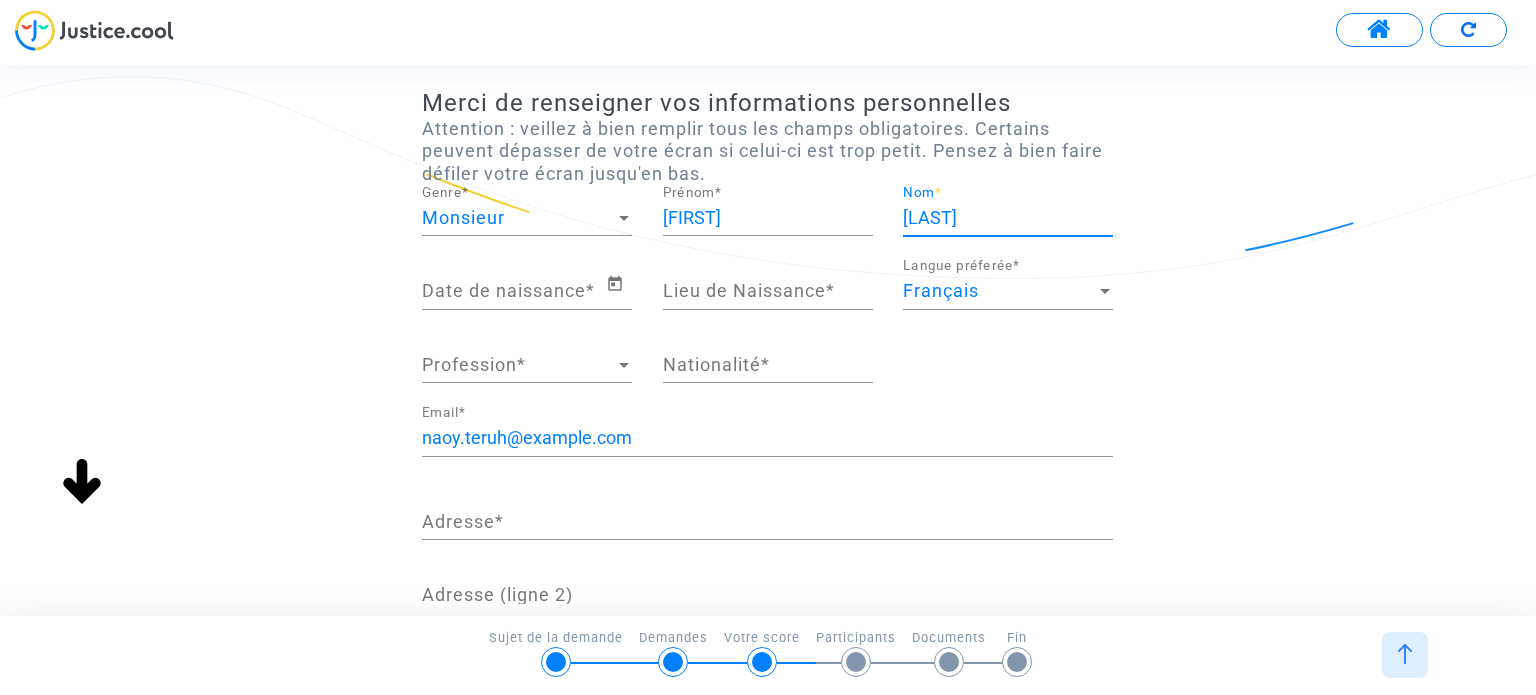 type on "[LAST]" 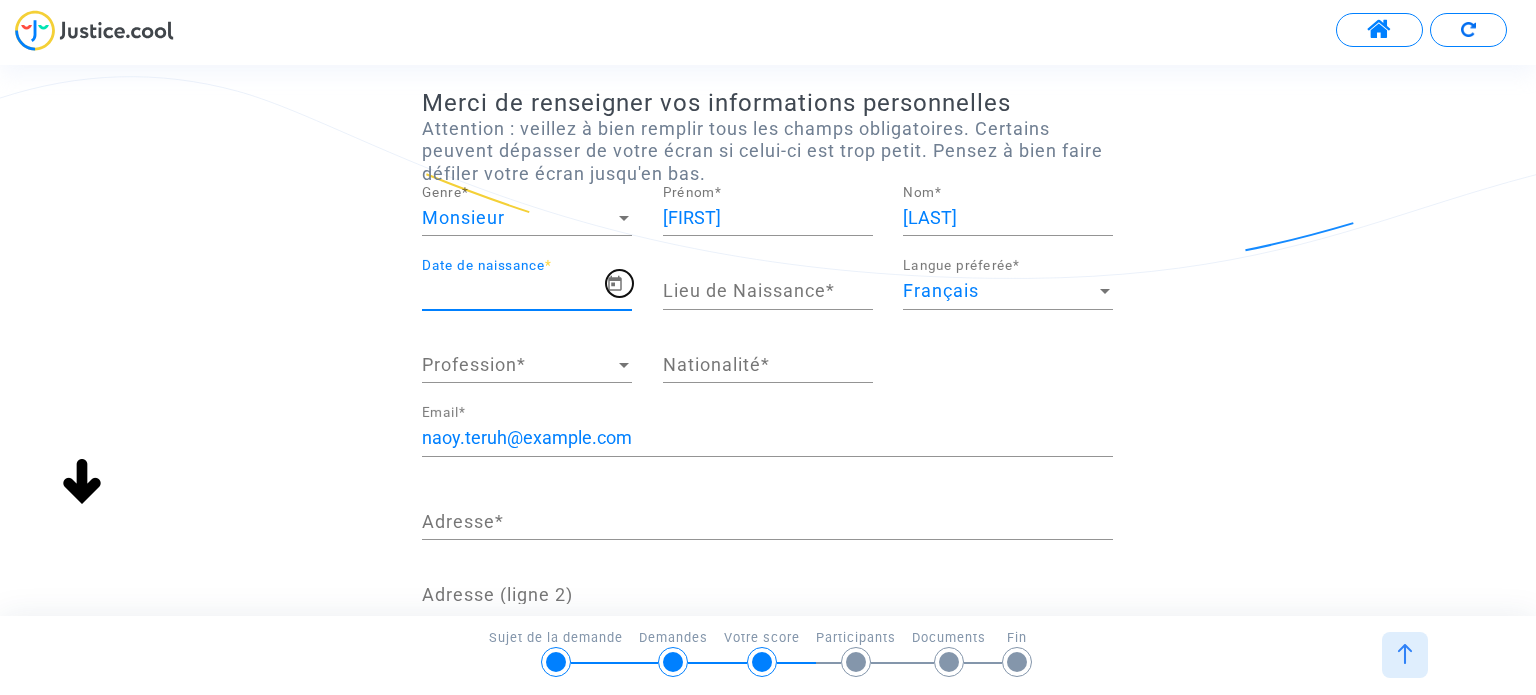 click 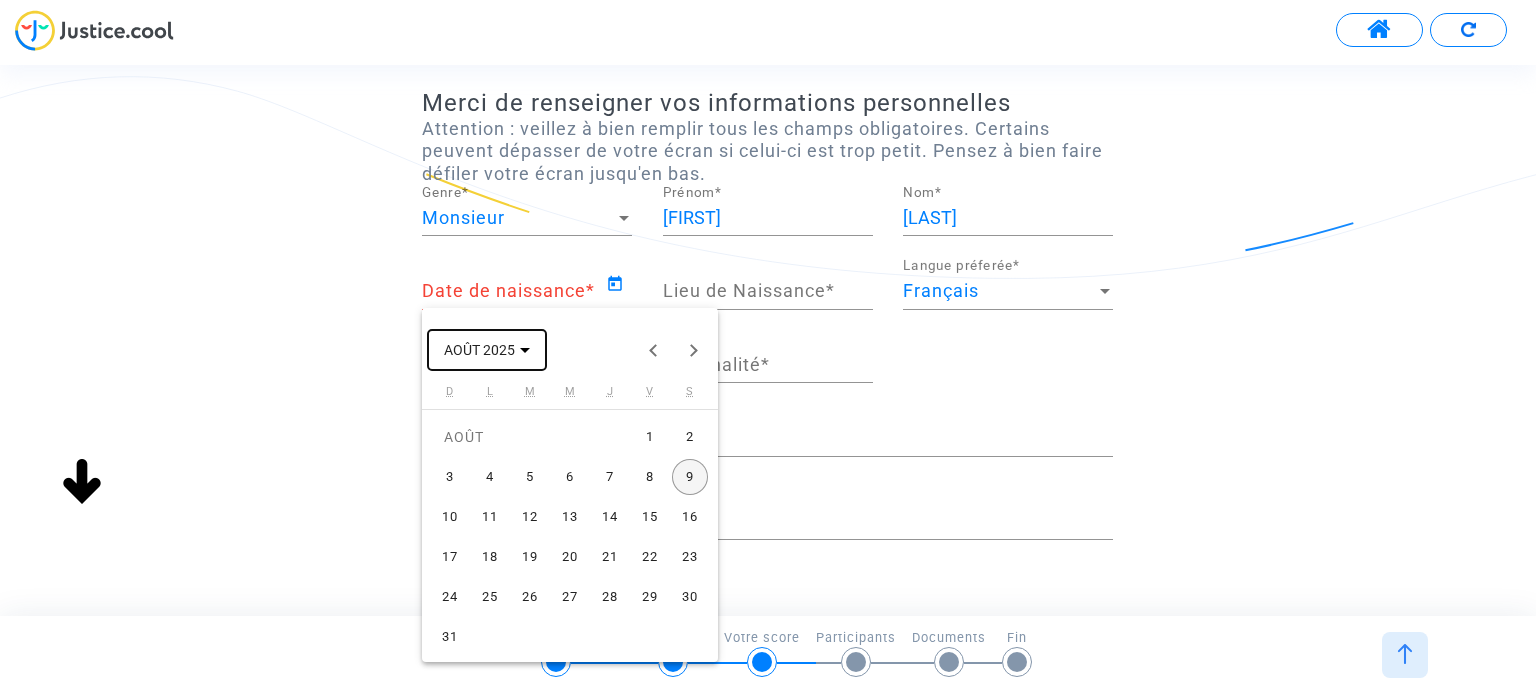 click 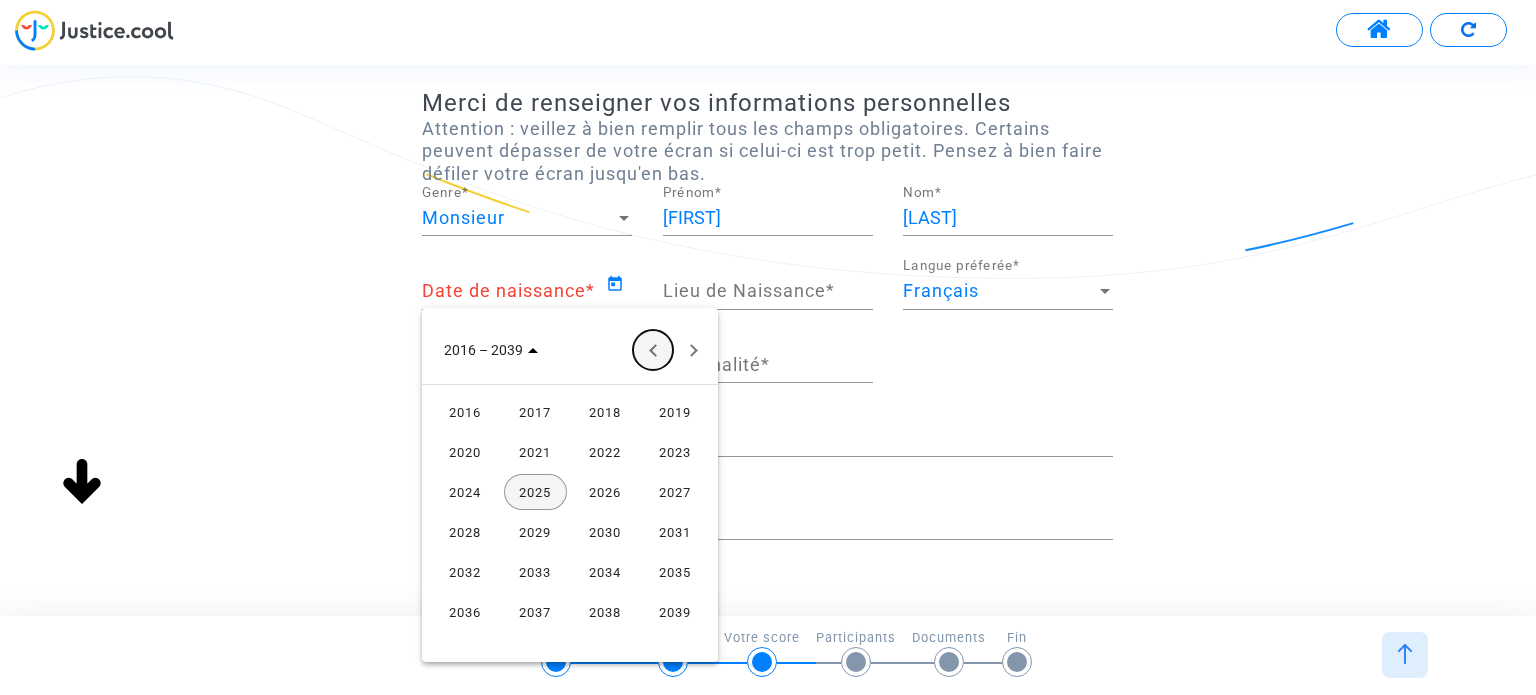 click at bounding box center (653, 350) 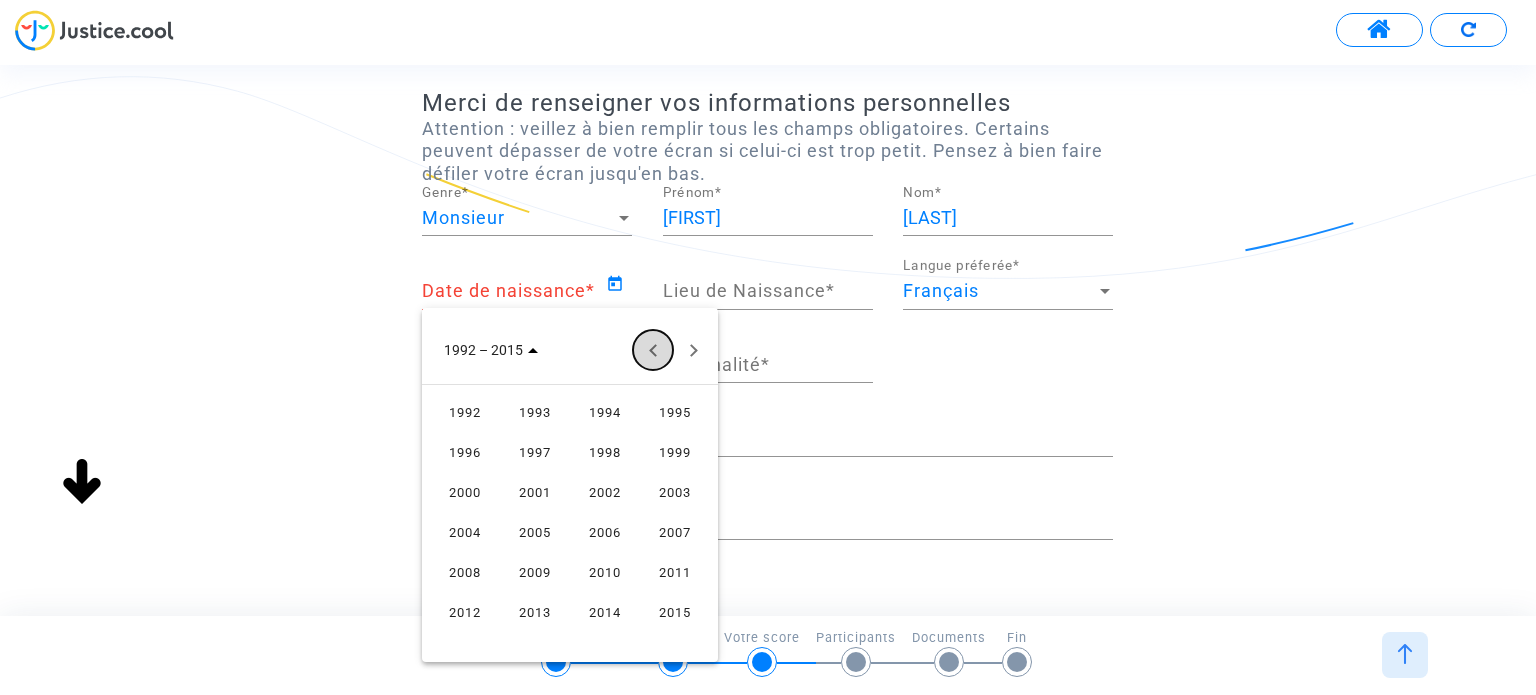 click at bounding box center (653, 350) 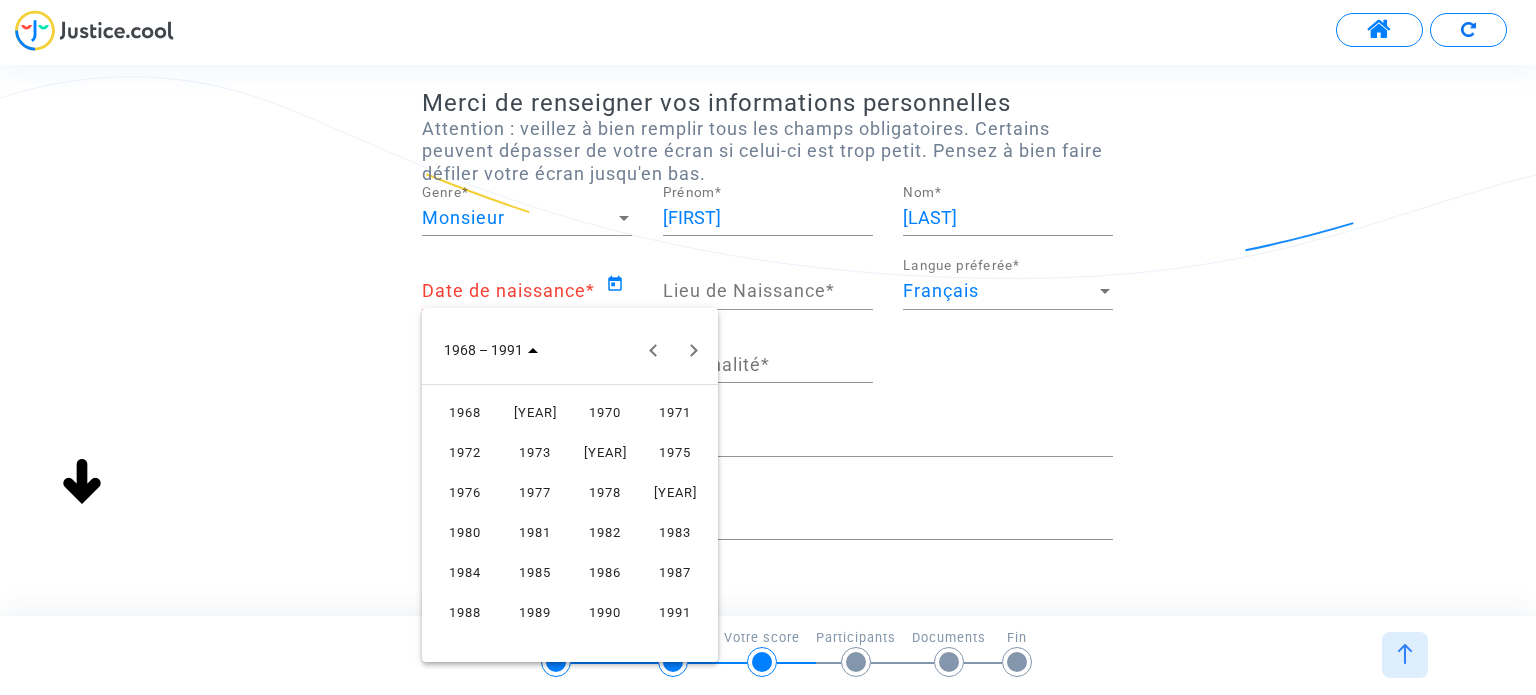 click on "1985" at bounding box center (535, 572) 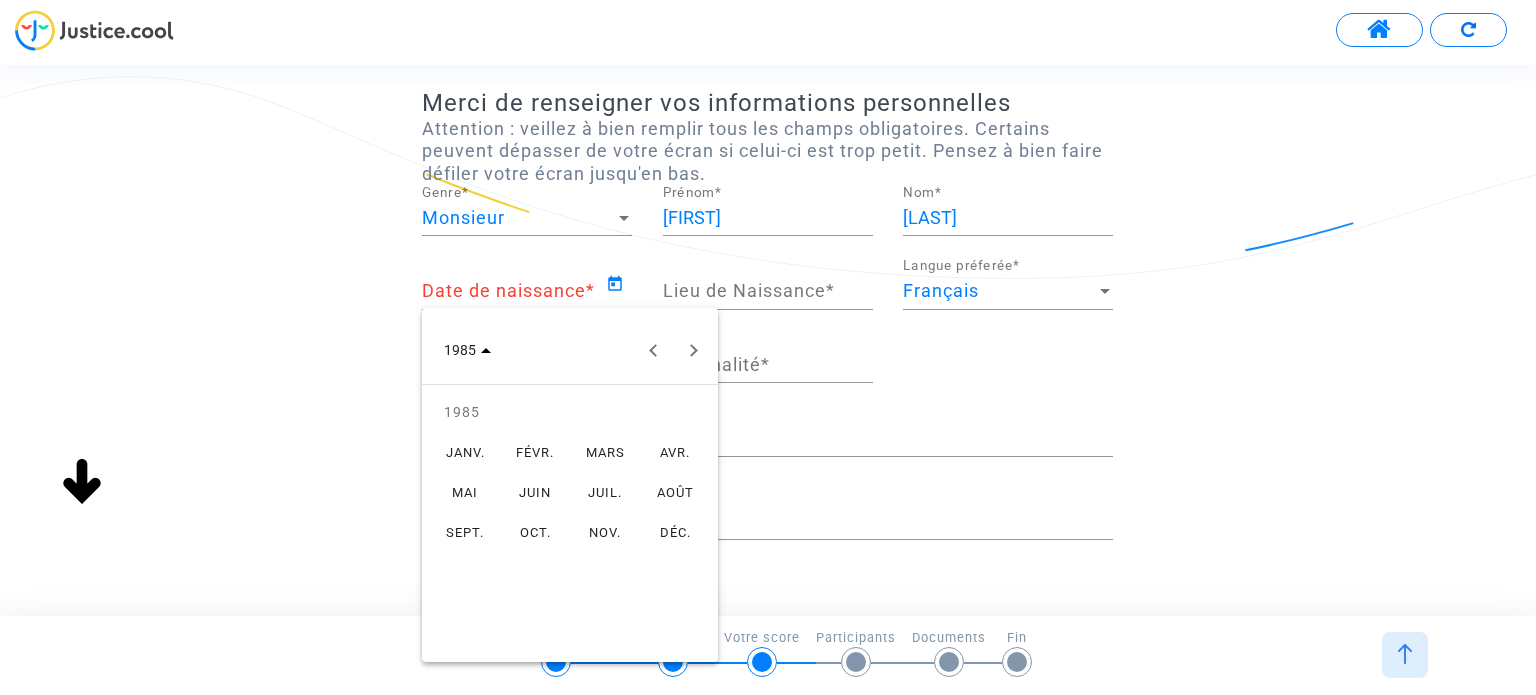 click on "JUIN" at bounding box center [535, 492] 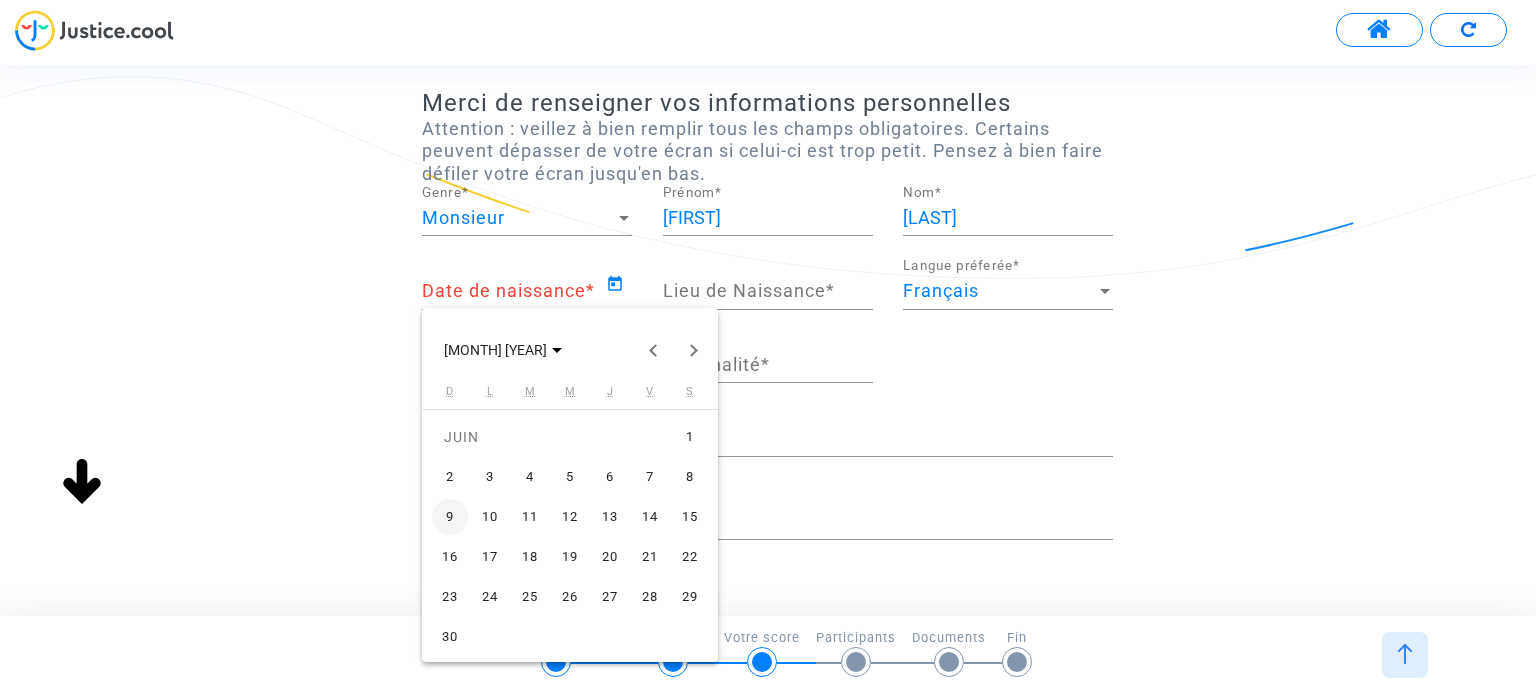 click on "13" at bounding box center [610, 517] 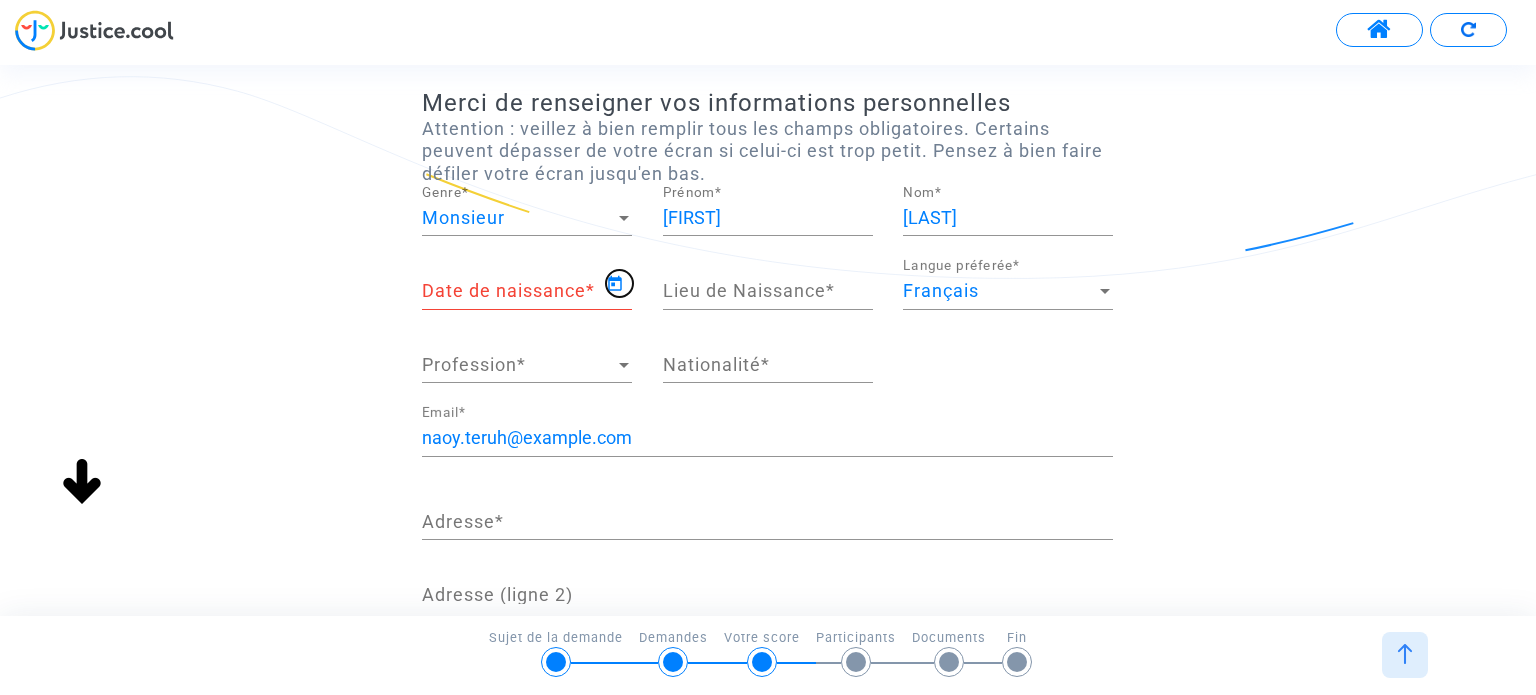 type on "[DD]/[MM]/[YYYY]" 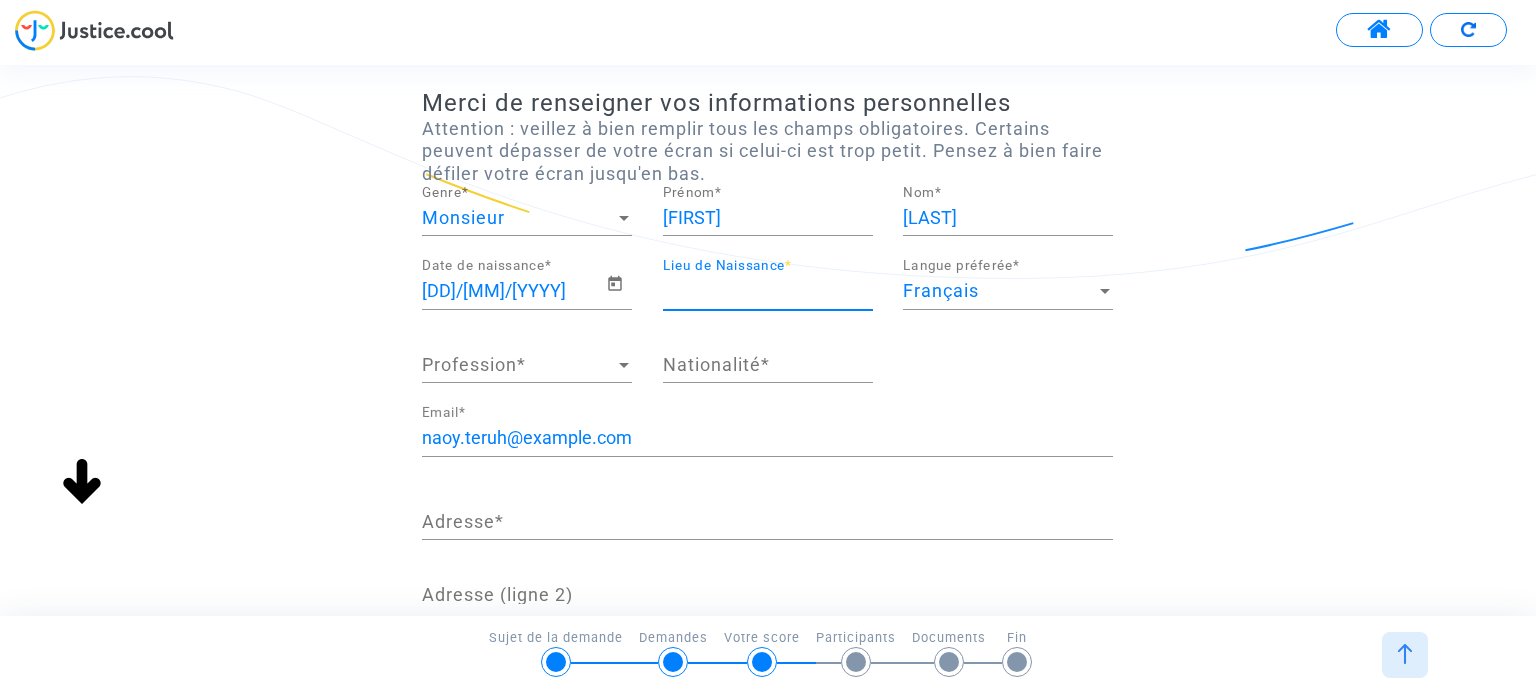 click on "Lieu de Naissance  *" at bounding box center (768, 291) 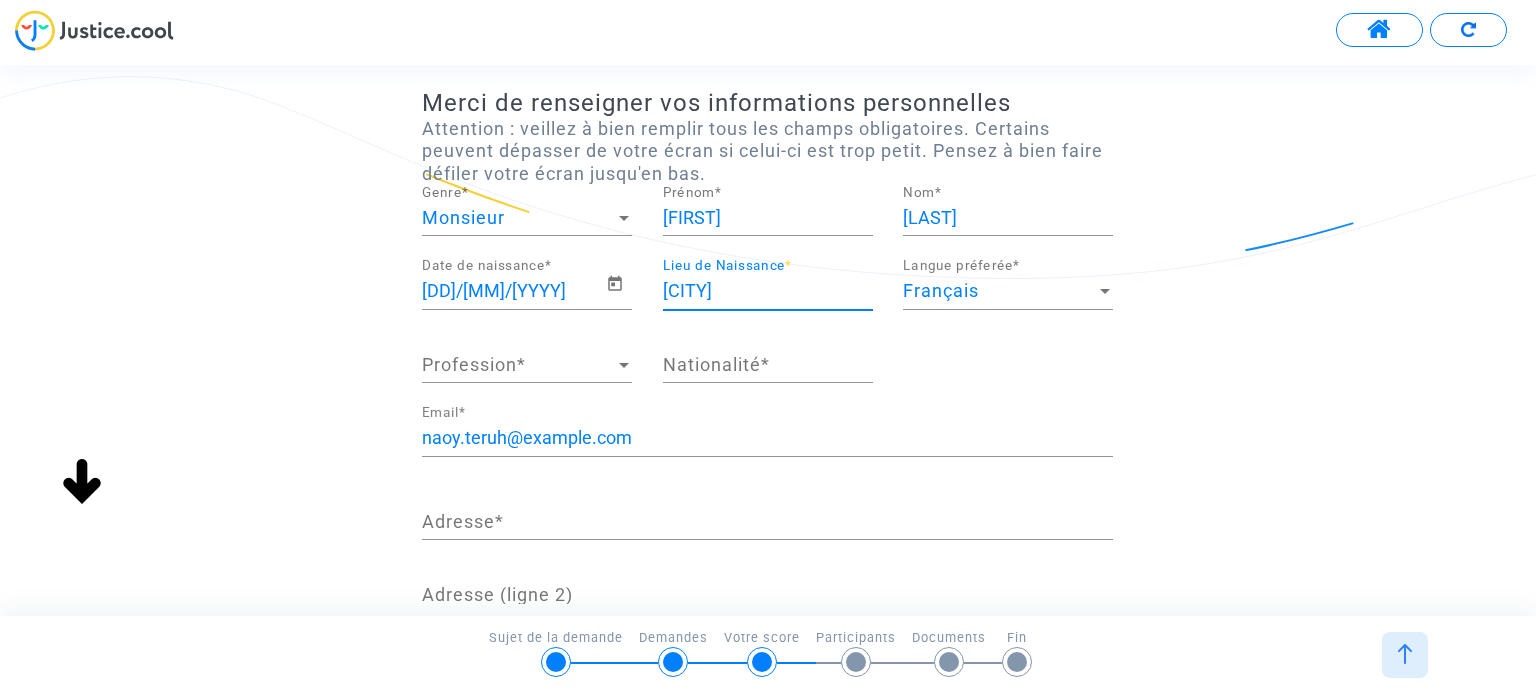 type on "[CITY]" 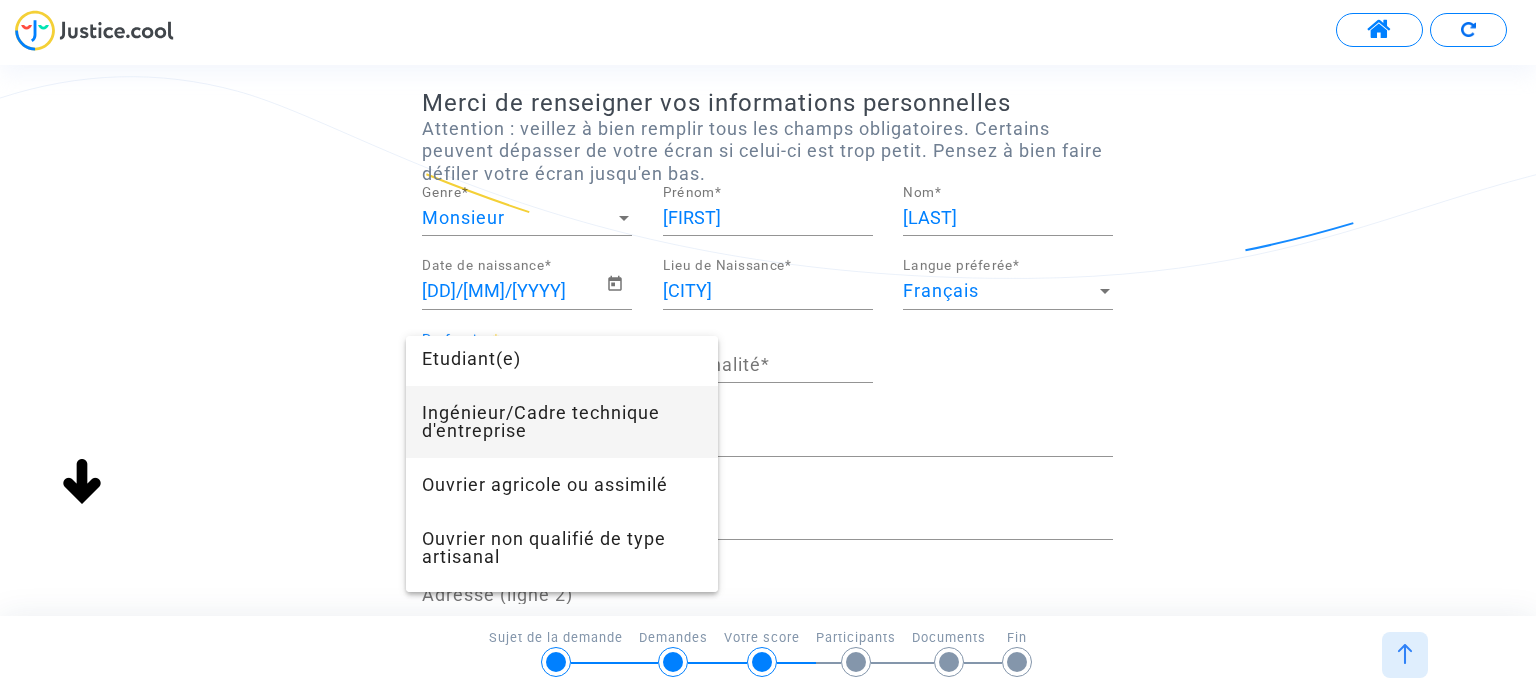 click on "Ingénieur/Cadre technique d'entreprise" at bounding box center (562, 422) 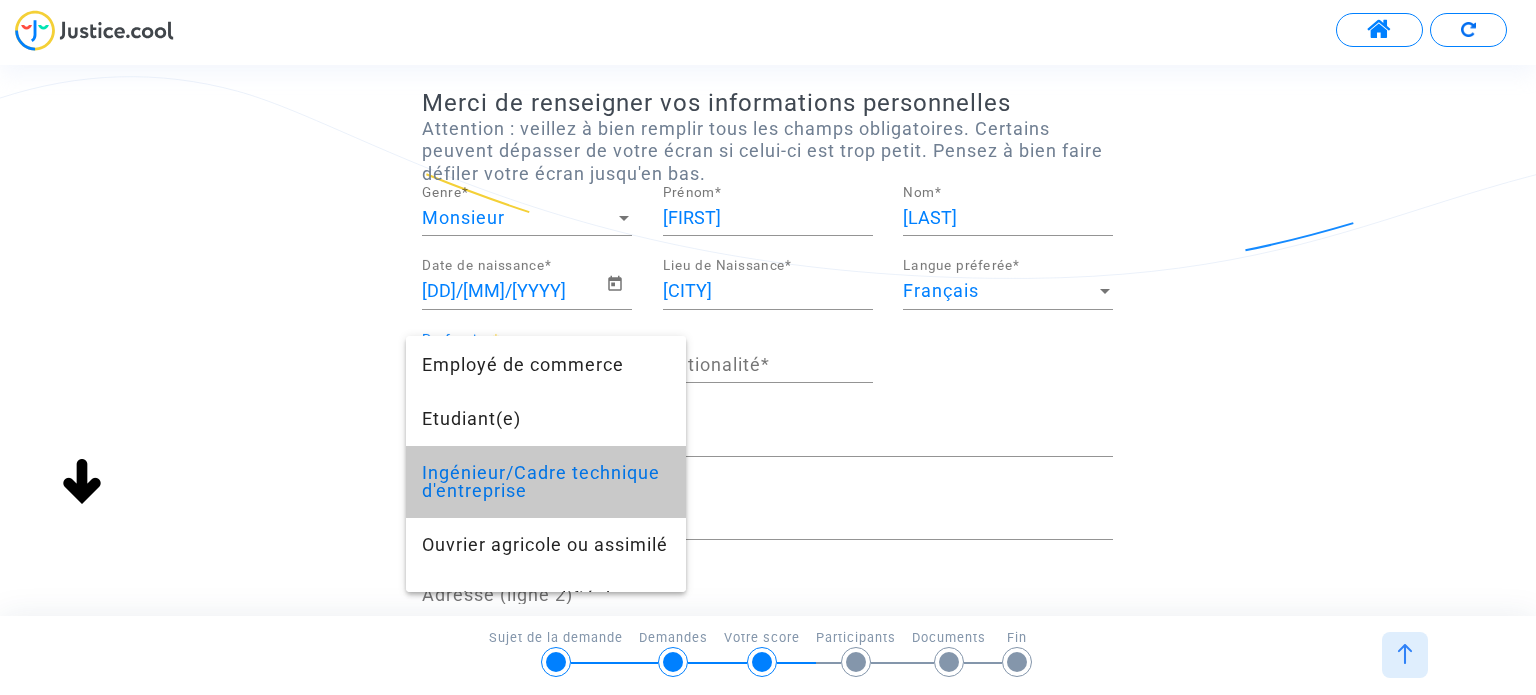 scroll, scrollTop: 0, scrollLeft: 0, axis: both 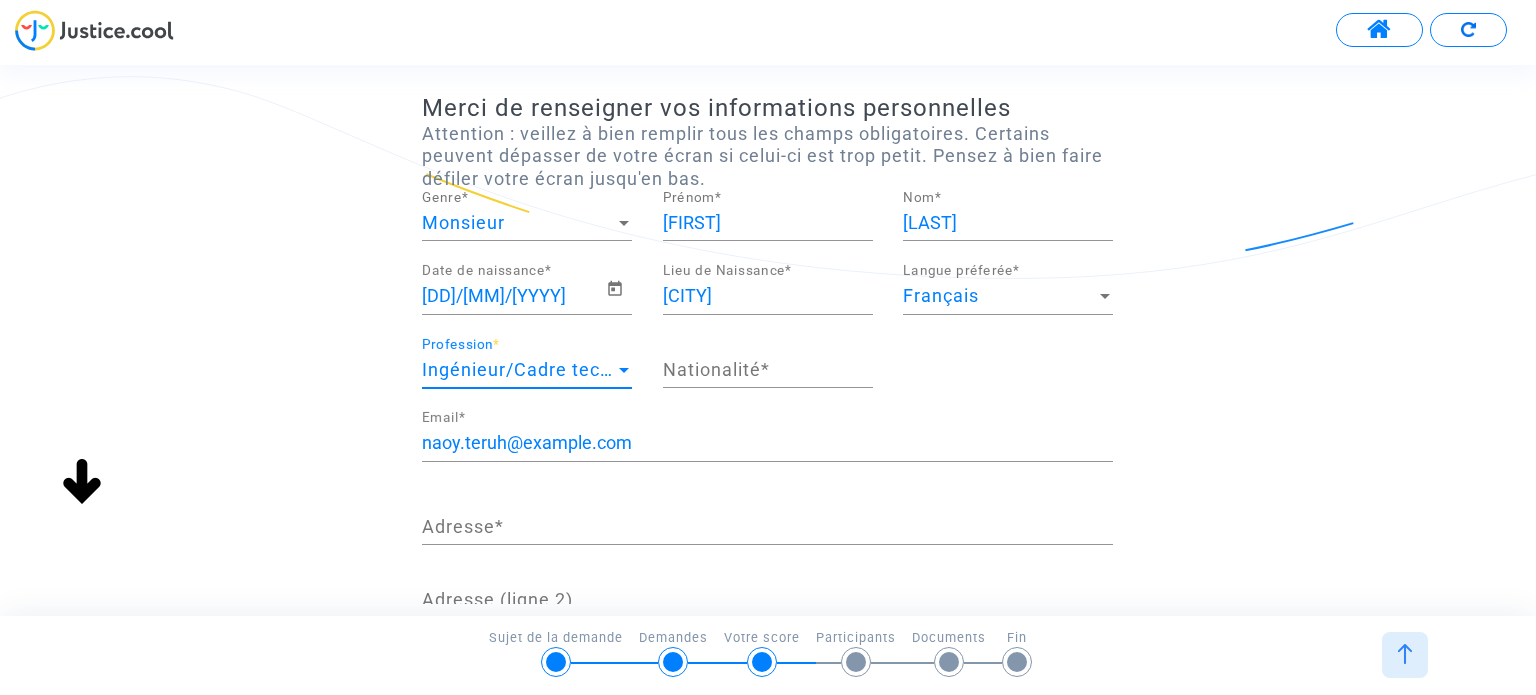 click on "[DD]/[MM]/[YYYY] Date de naissance  * [CITY] Lieu de Naissance  * Français Langue préferée  * Ingénieur/Cadre technique d'entreprise Profession  * Nationalité  *" 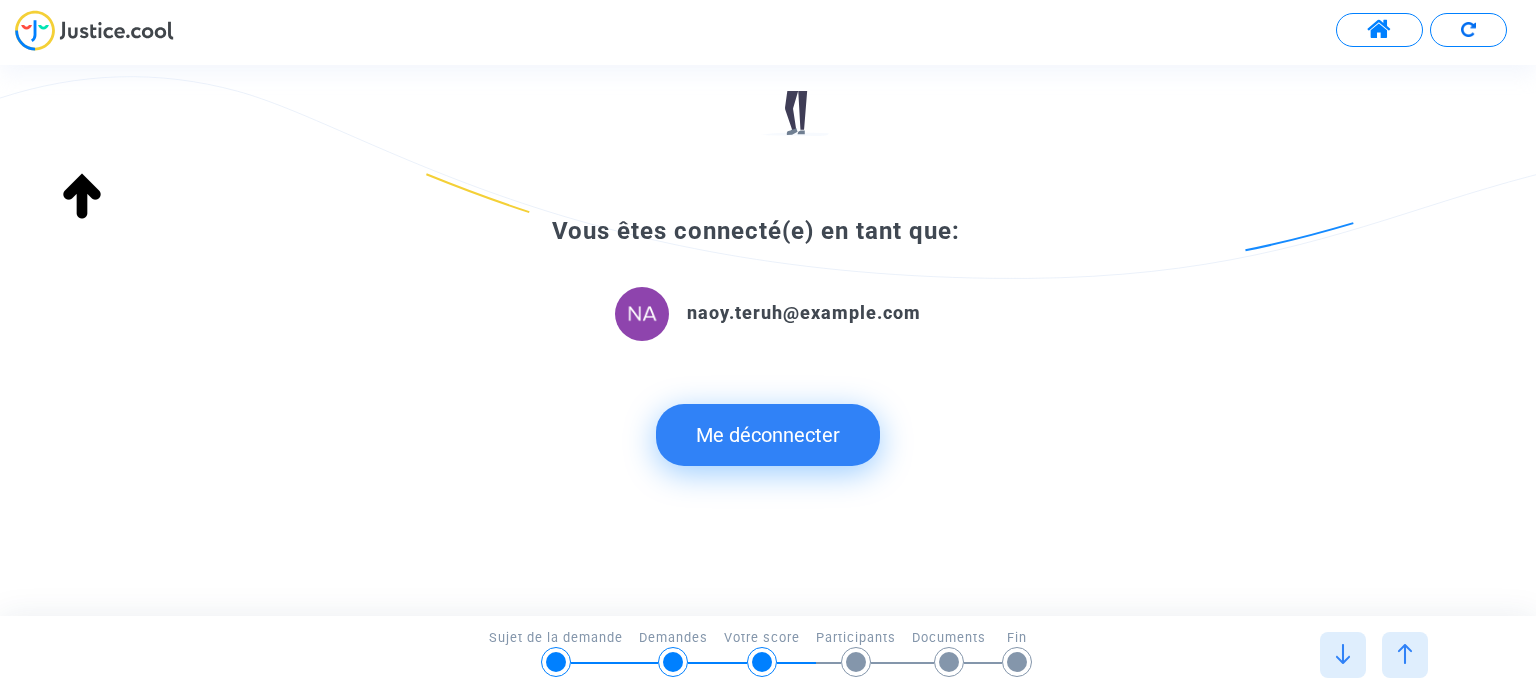 scroll, scrollTop: 0, scrollLeft: 0, axis: both 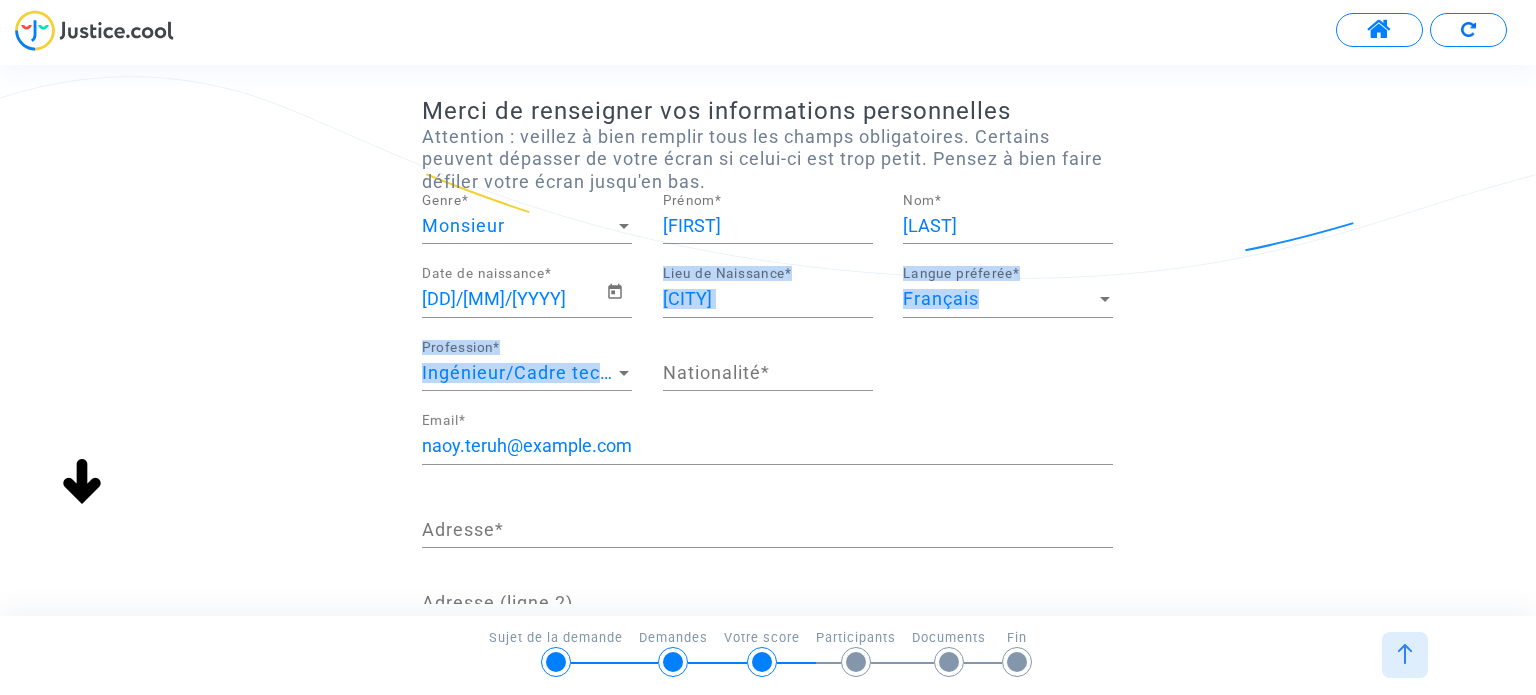 click on "Nationalité  *" 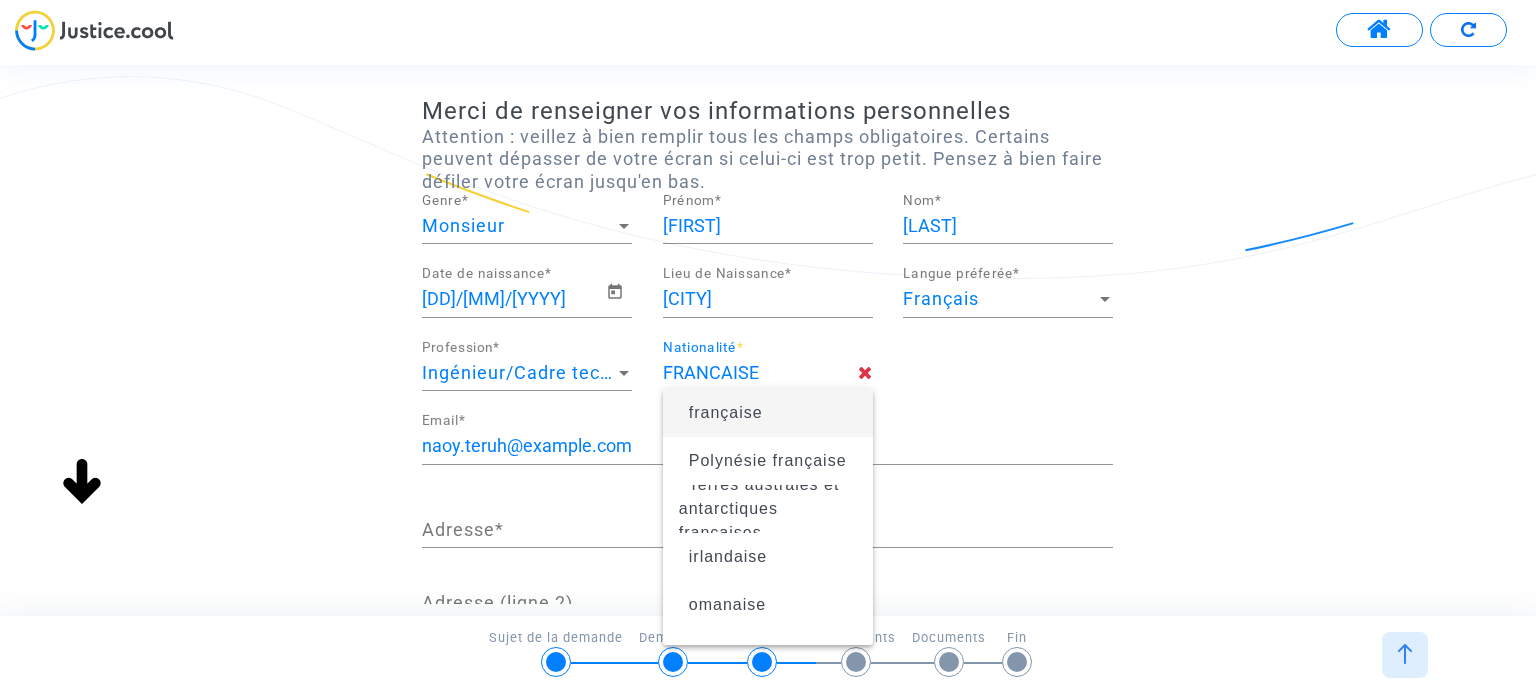 click on "française" at bounding box center [726, 412] 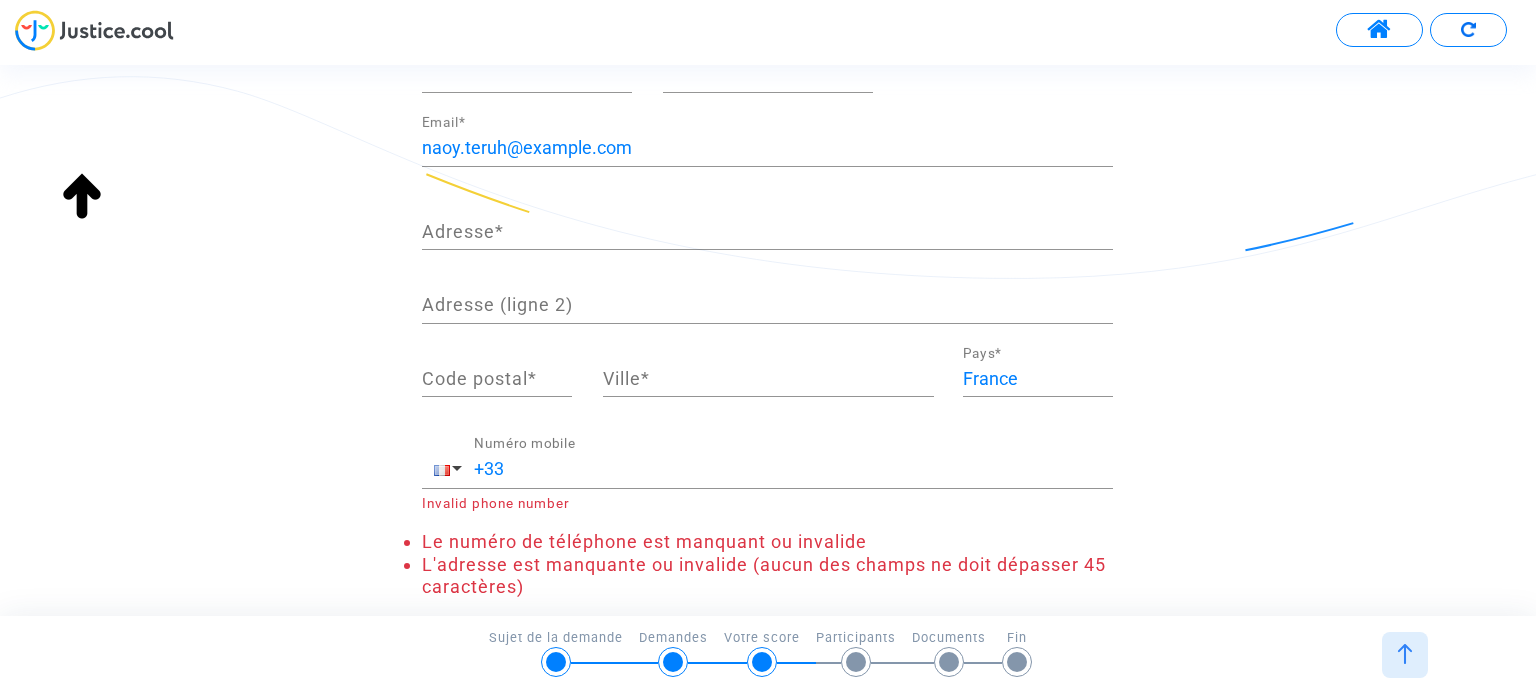 scroll, scrollTop: 373, scrollLeft: 0, axis: vertical 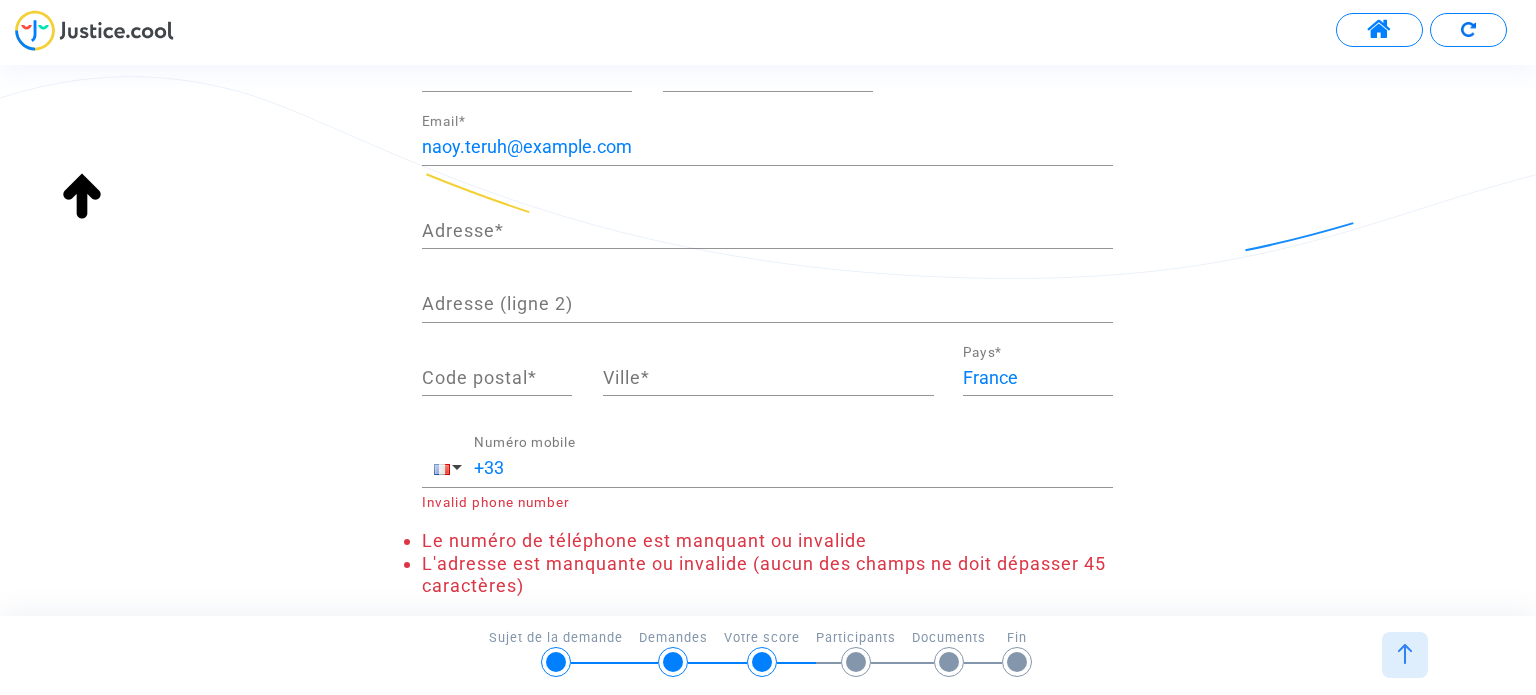 click on "Adresse  *" at bounding box center [767, 231] 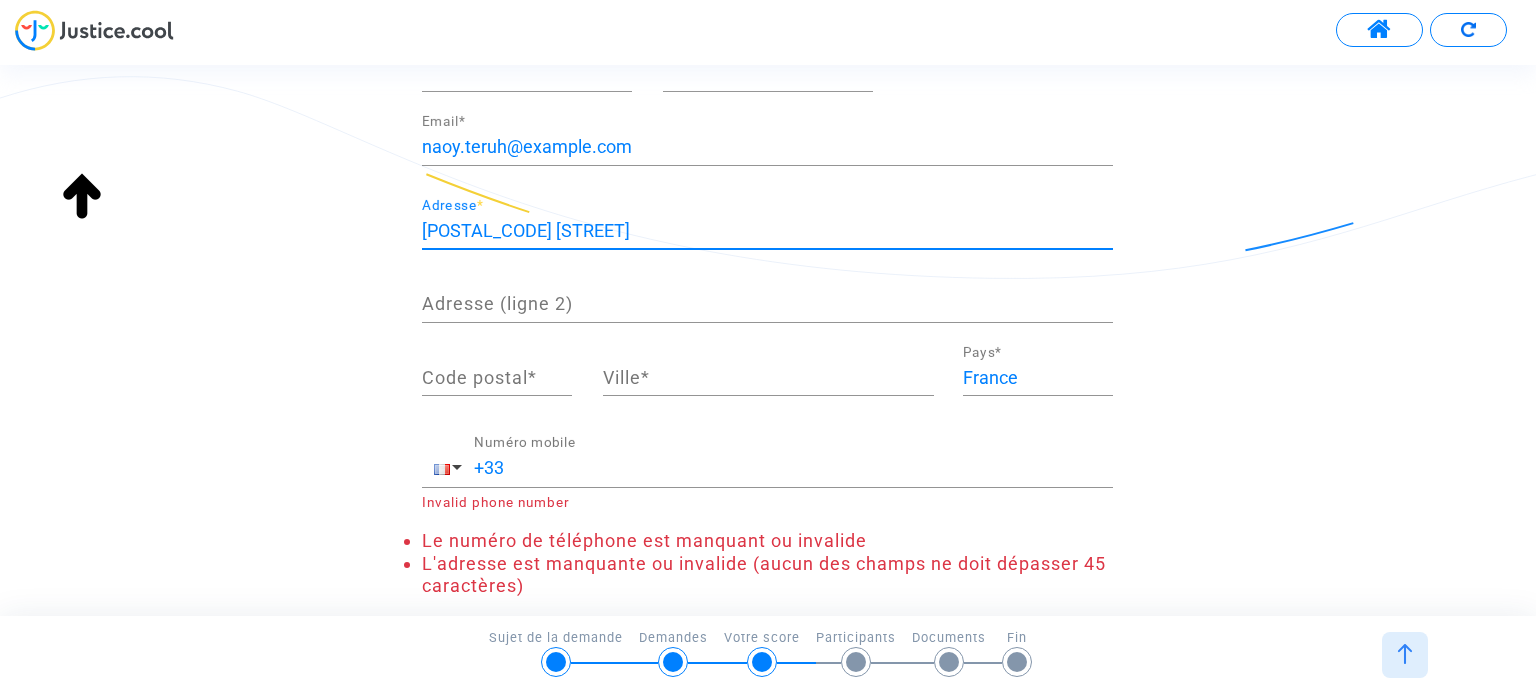 type on "[POSTAL_CODE] [STREET]" 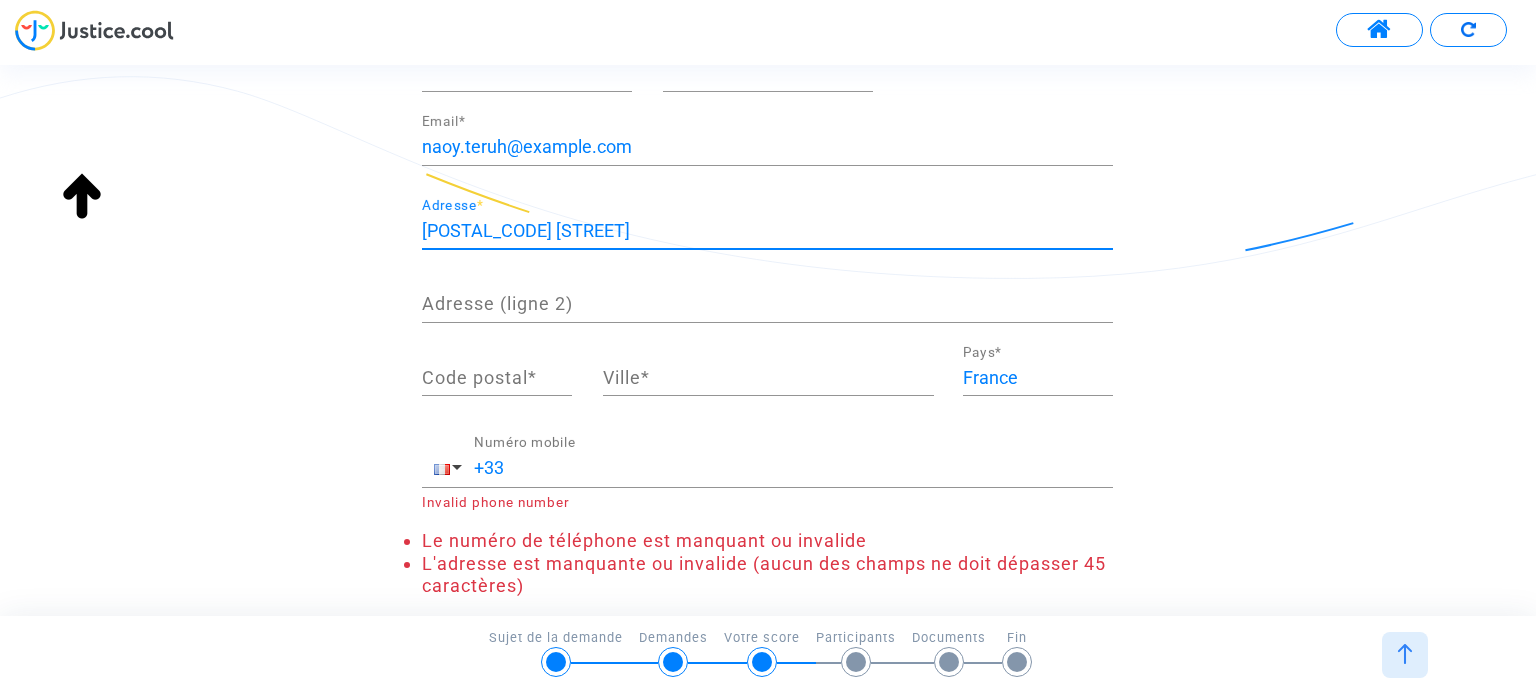 click on "Code postal  *" at bounding box center [497, 378] 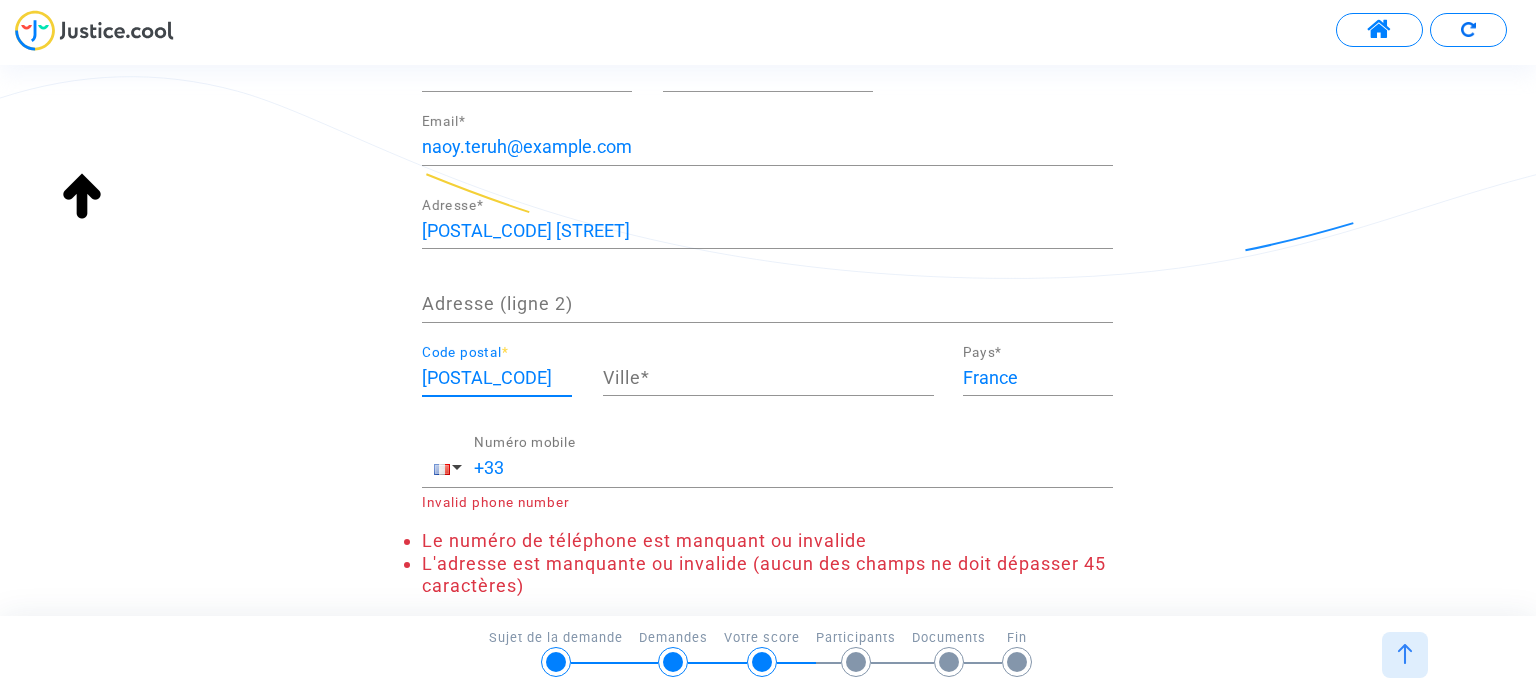 type on "[POSTAL_CODE]" 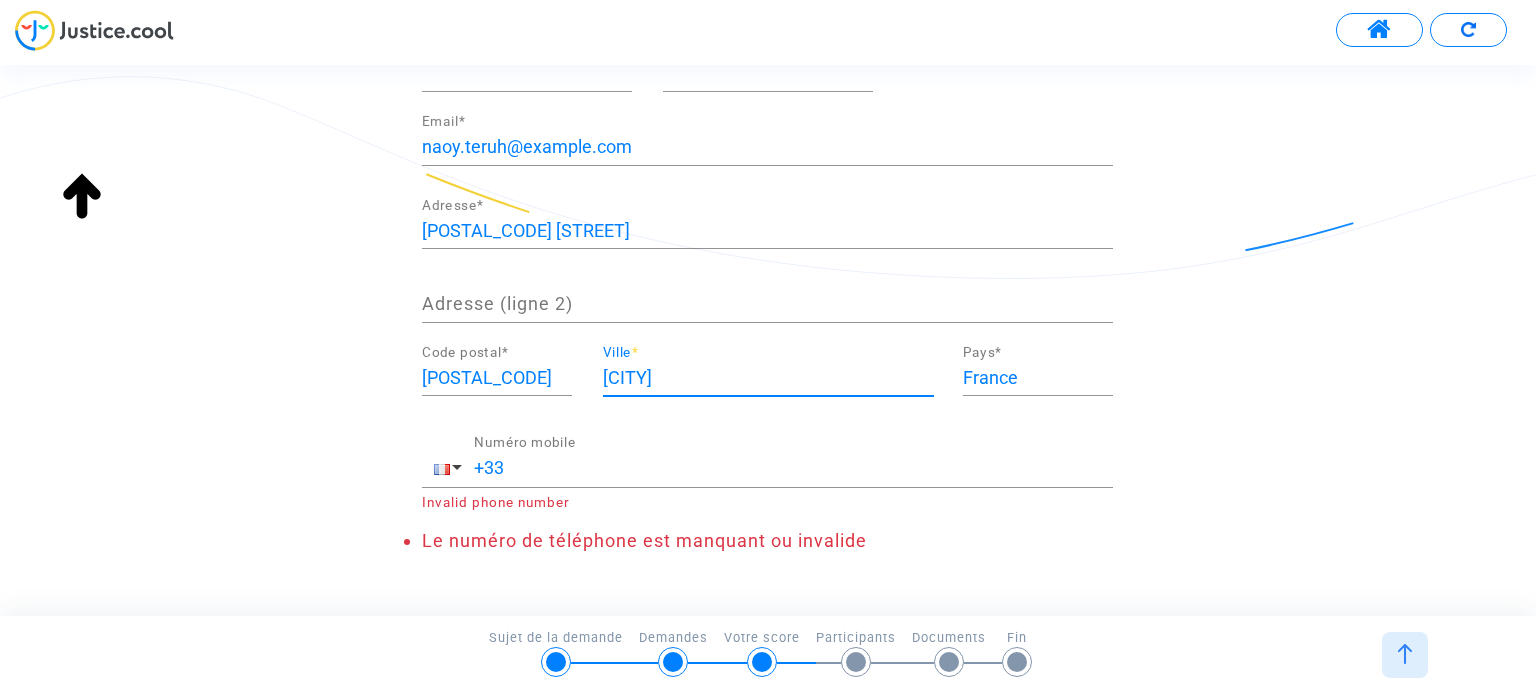 type on "[CITY]" 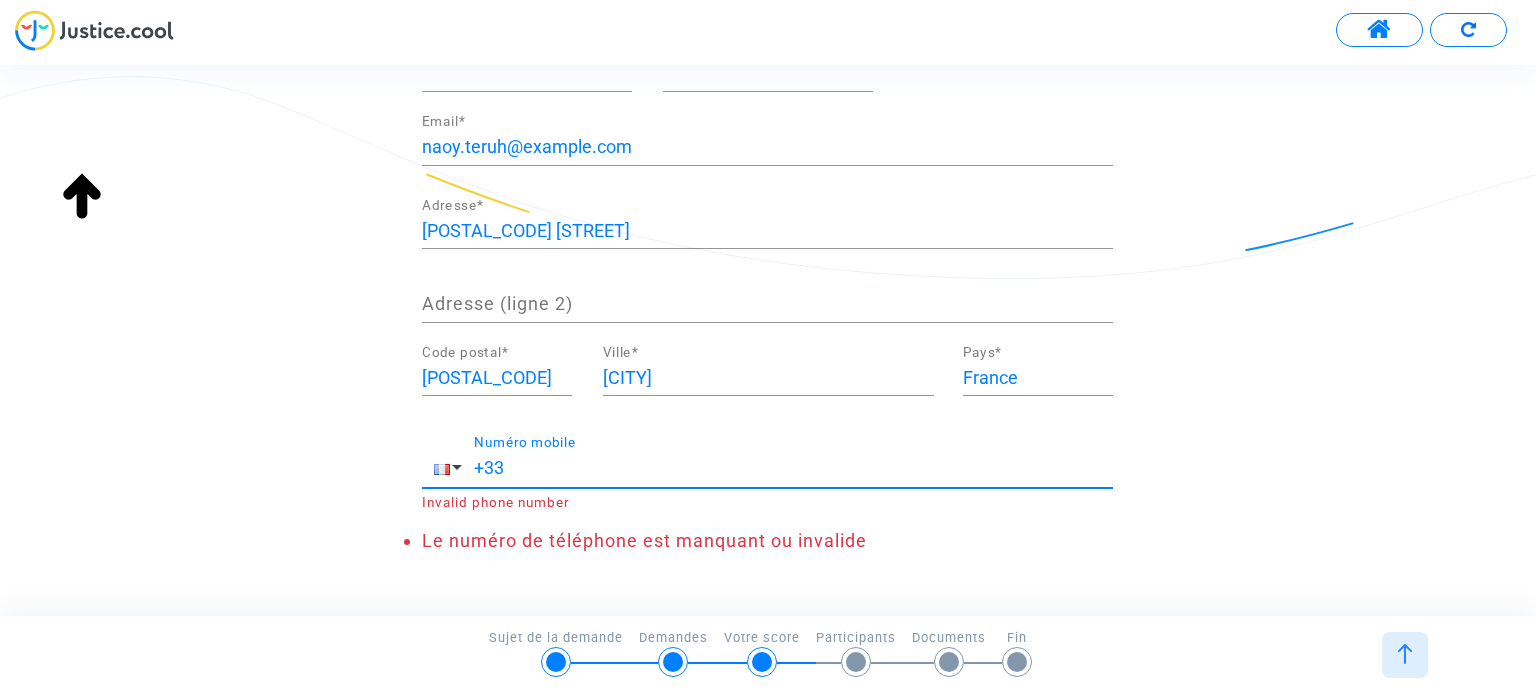 click on "+33" at bounding box center (793, 468) 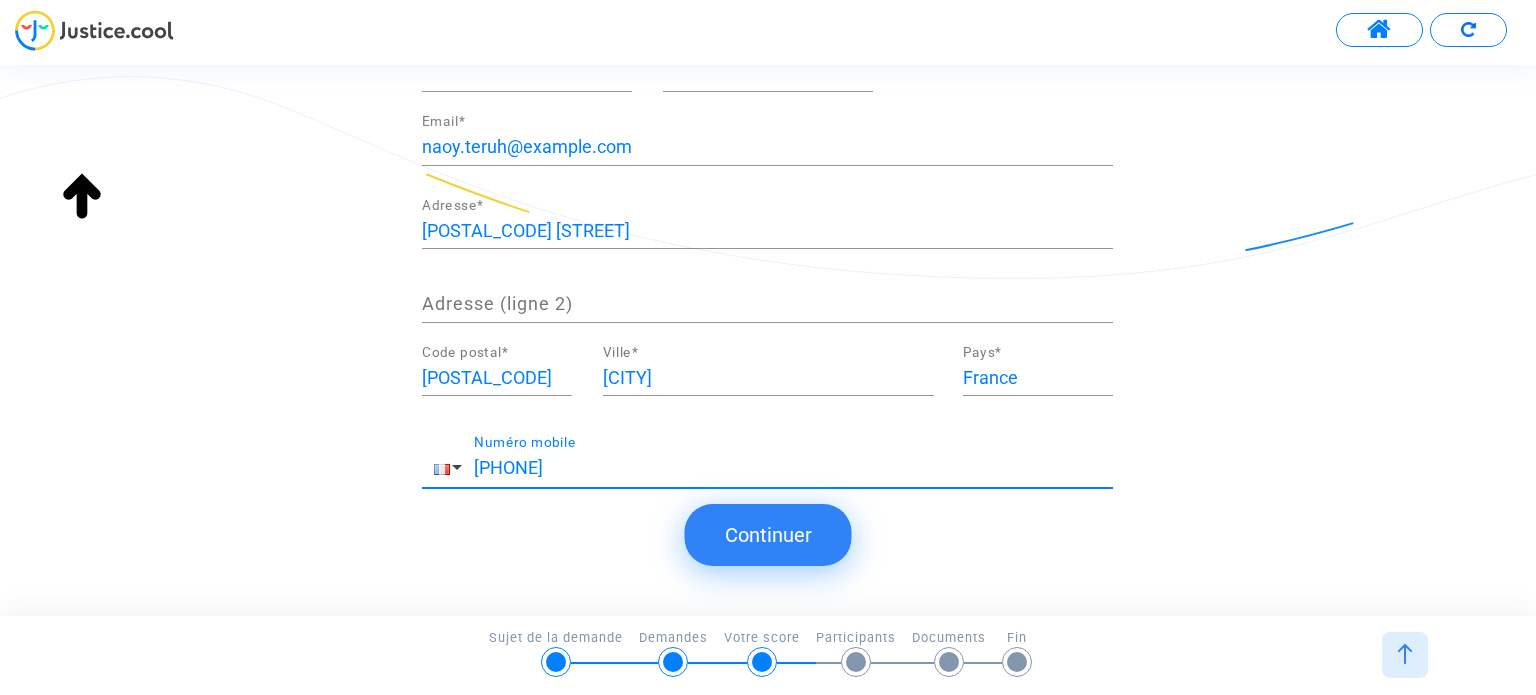 type on "[PHONE]" 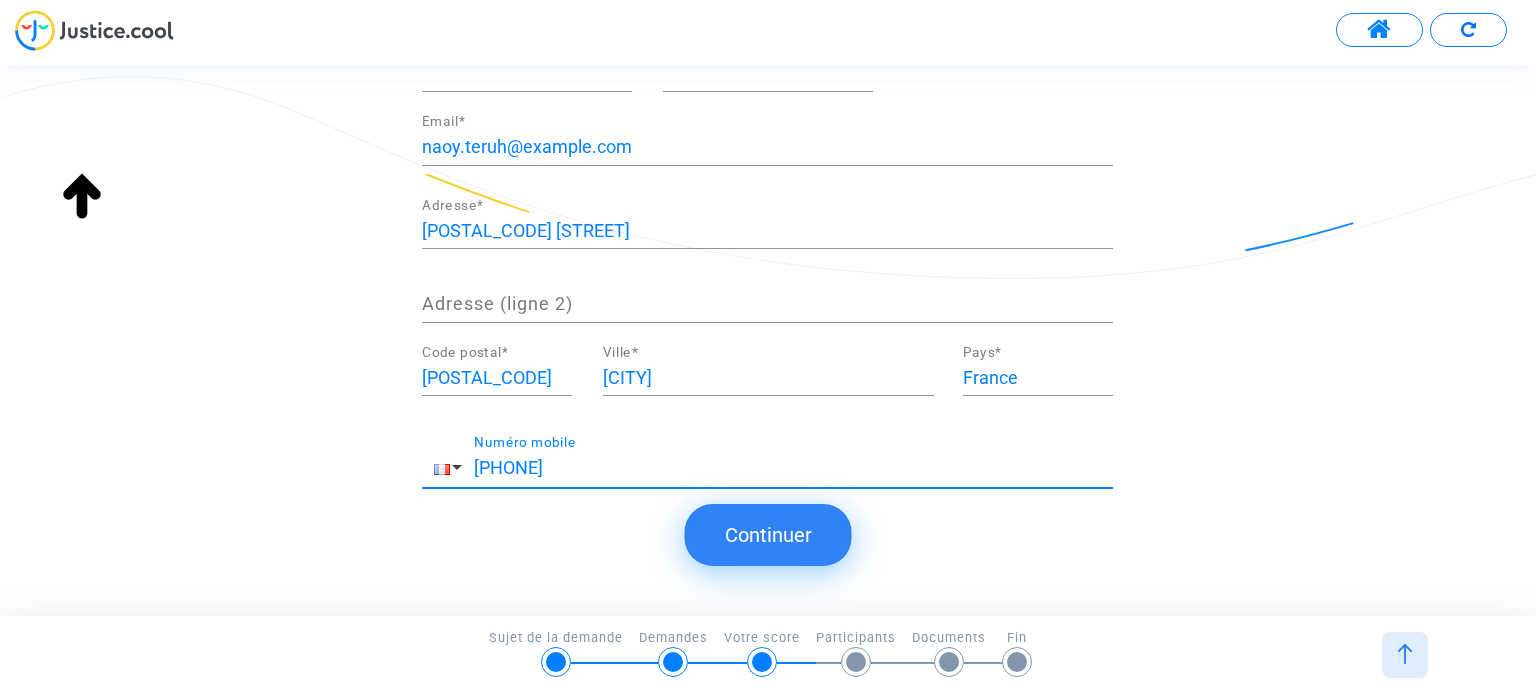 click on "Continuer" 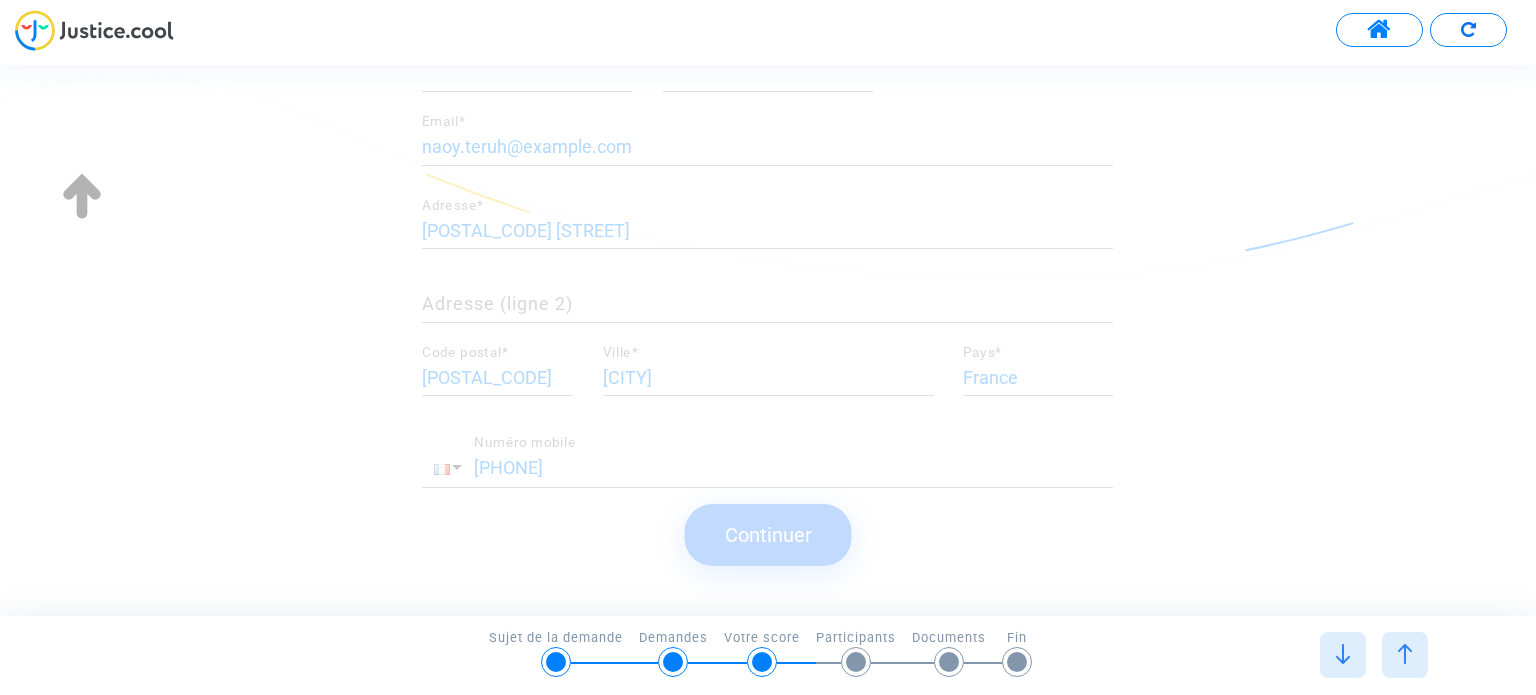 scroll, scrollTop: 0, scrollLeft: 0, axis: both 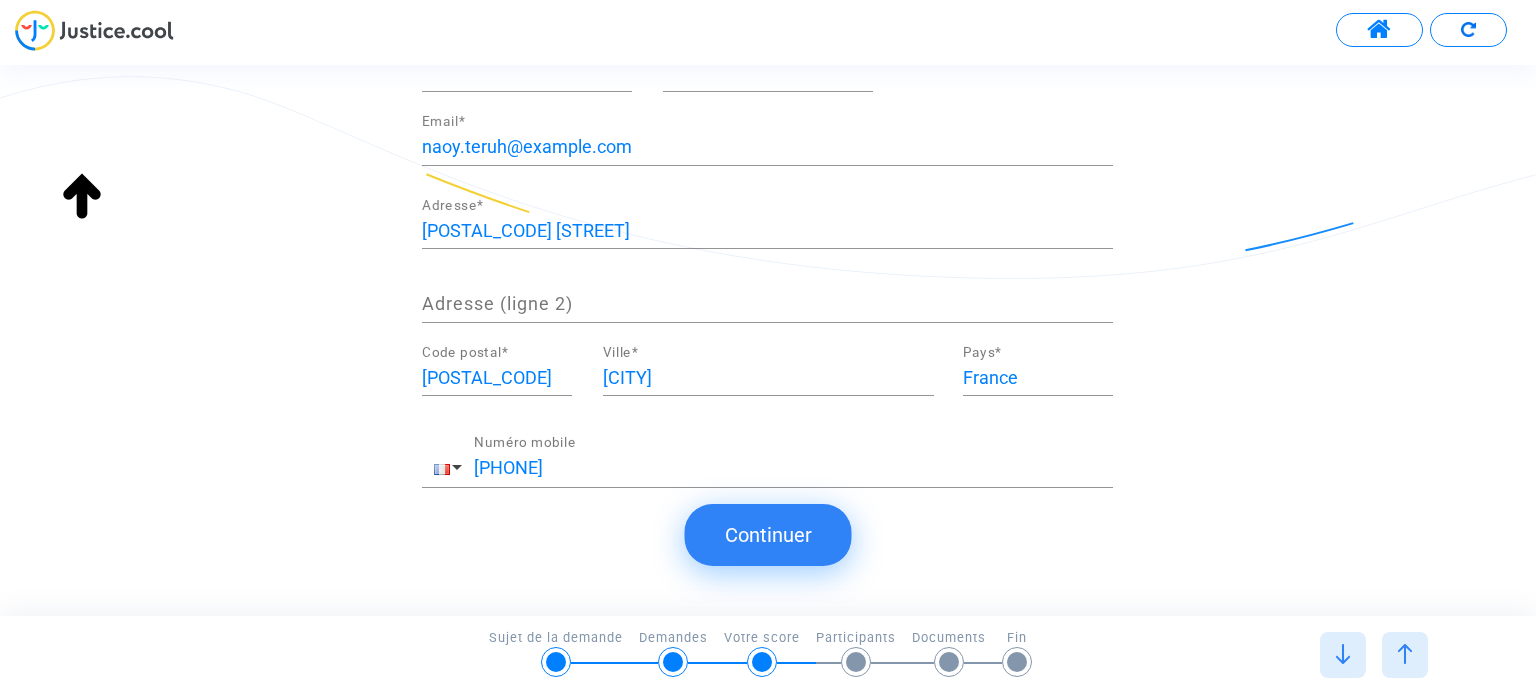 click on "Continuer" 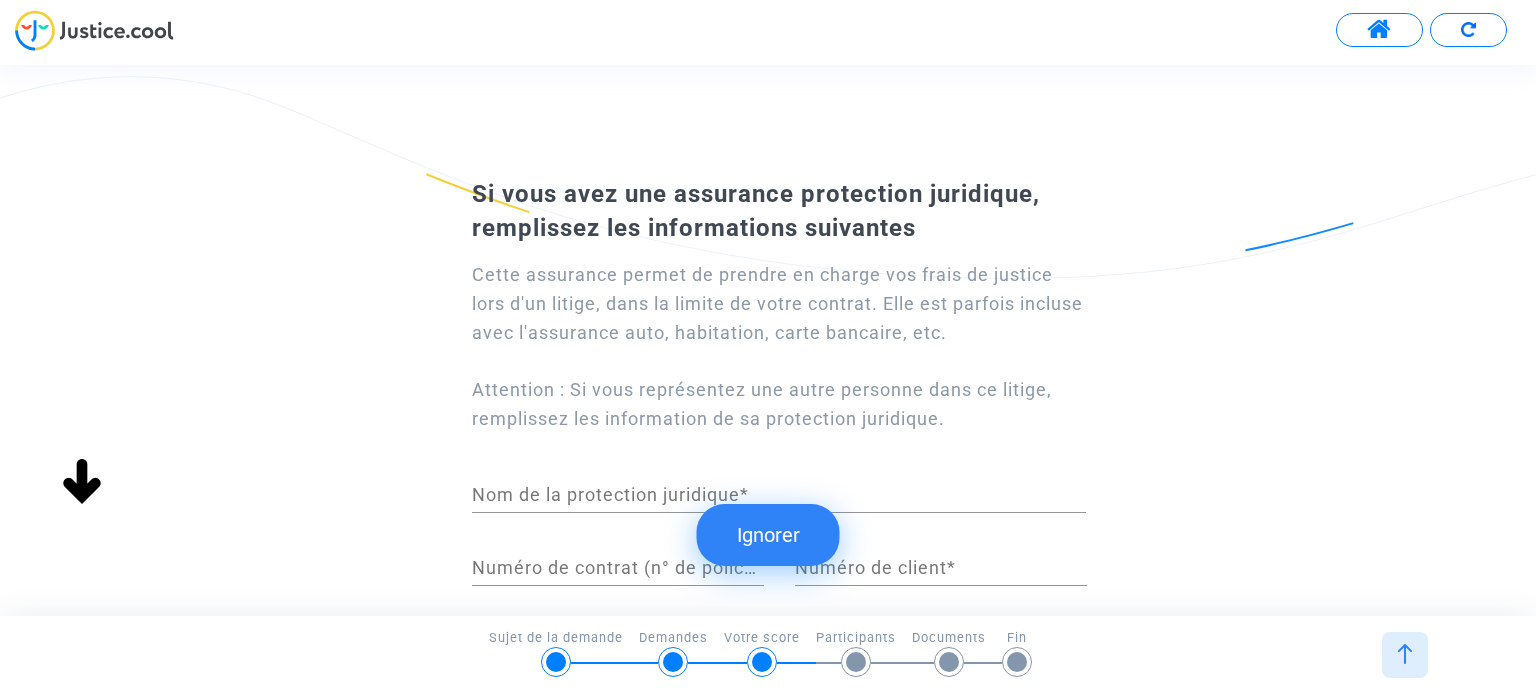click on "Ignorer" 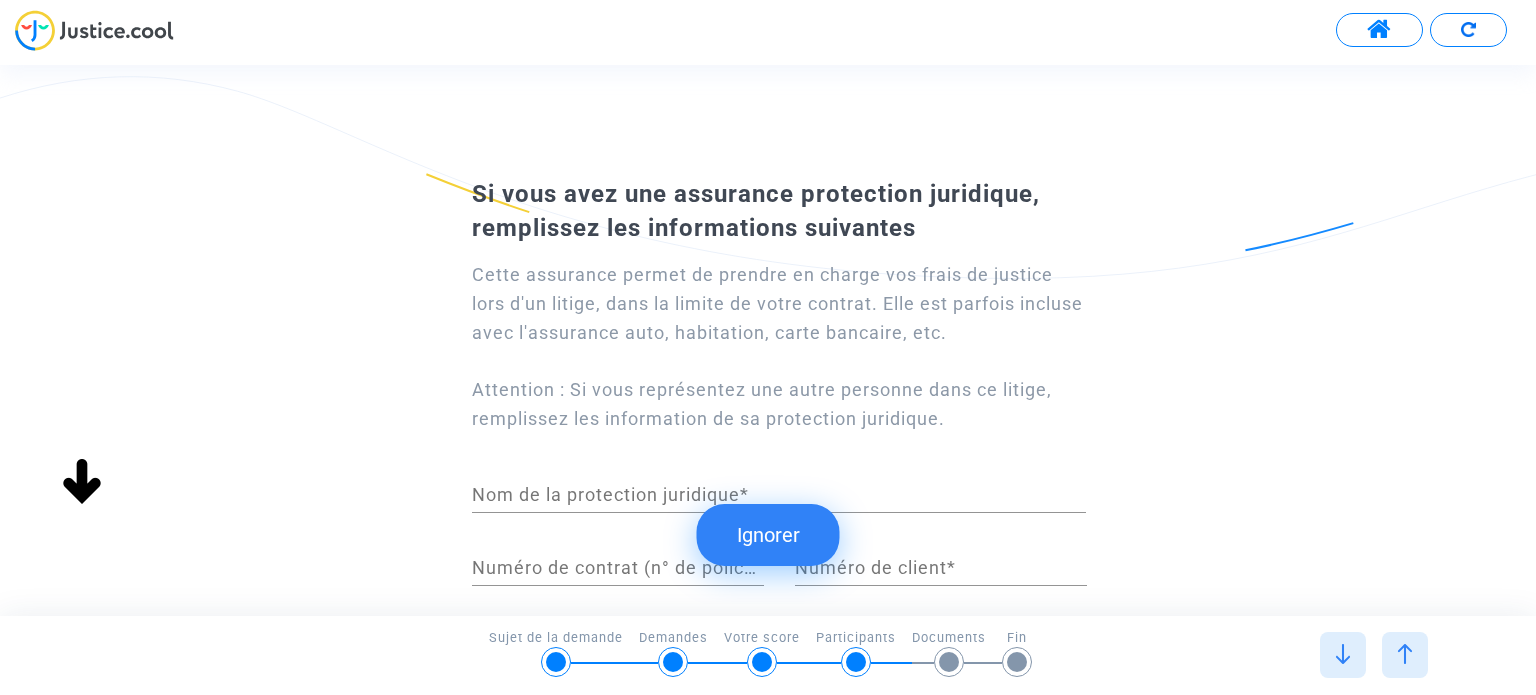scroll, scrollTop: 0, scrollLeft: 0, axis: both 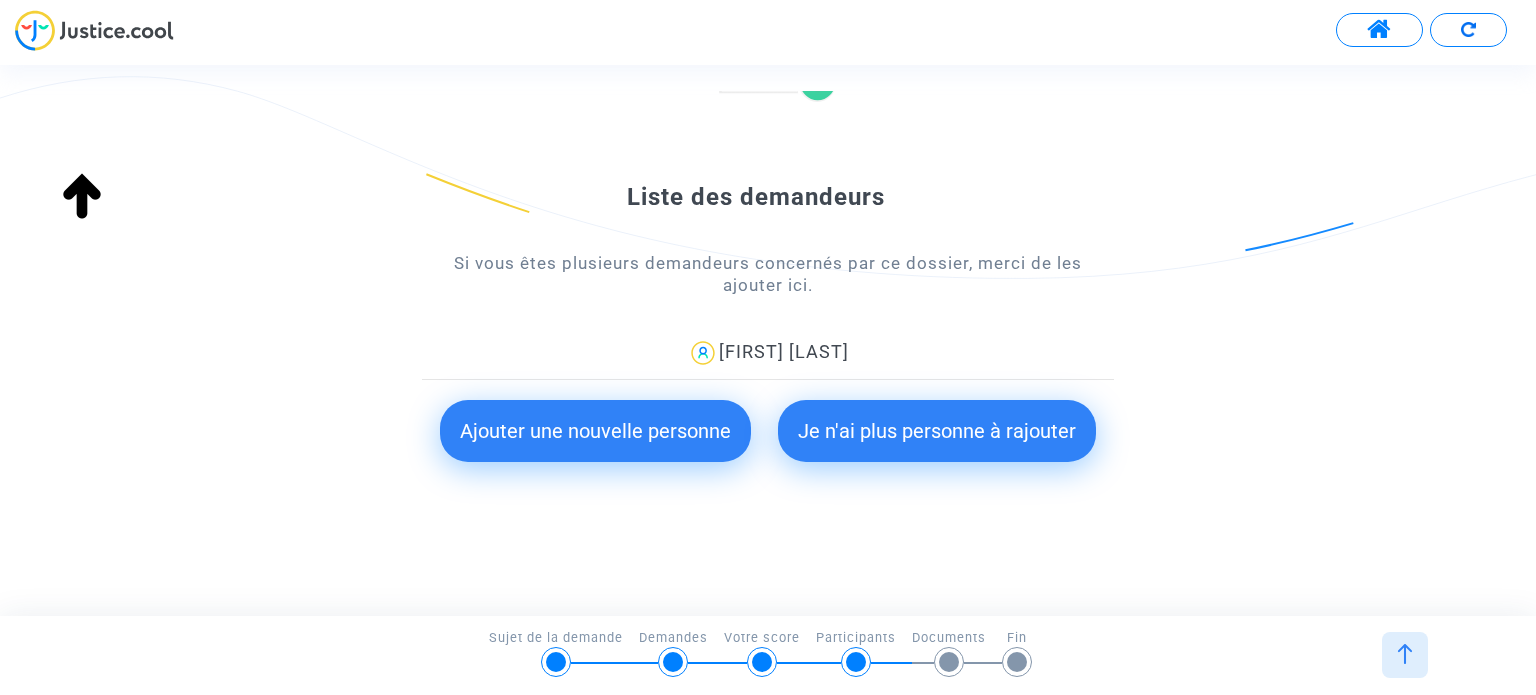 click on "Ajouter une nouvelle personne" 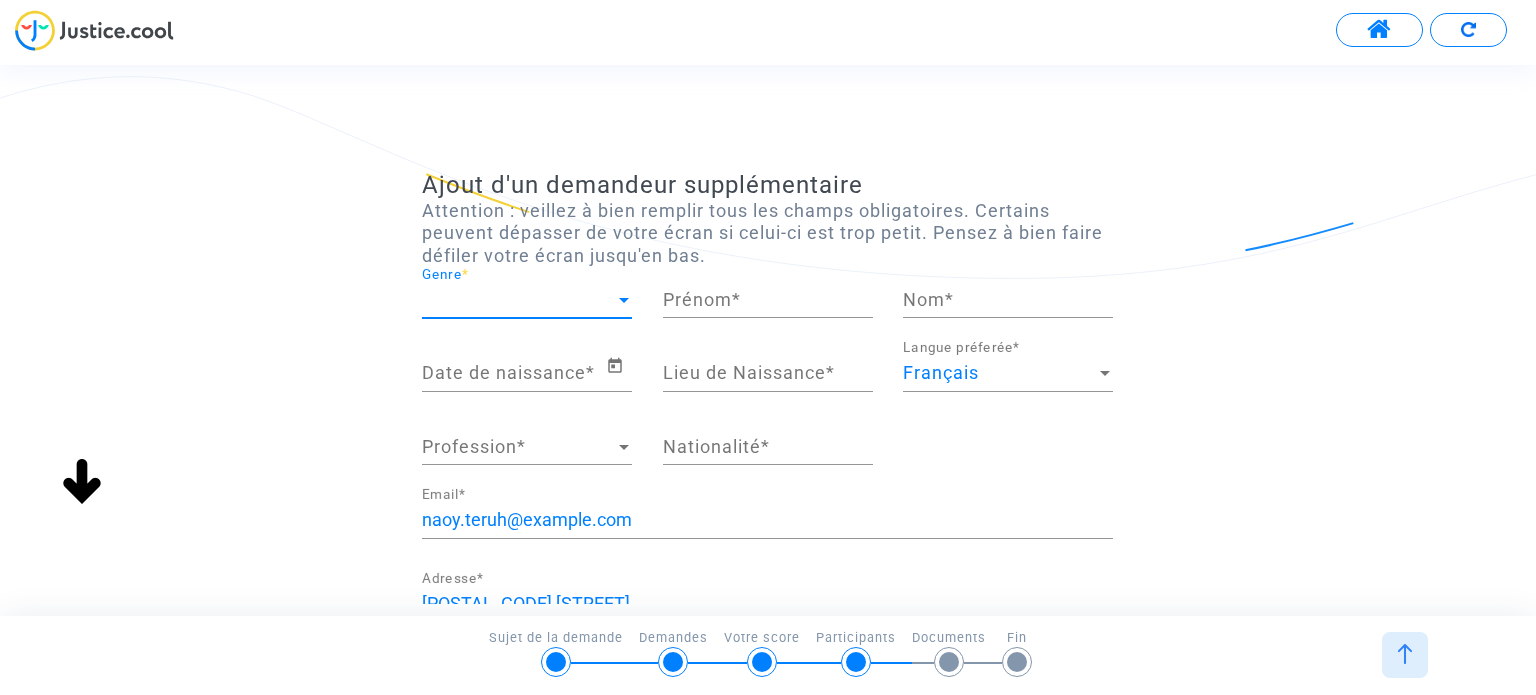 click on "Genre" at bounding box center (518, 300) 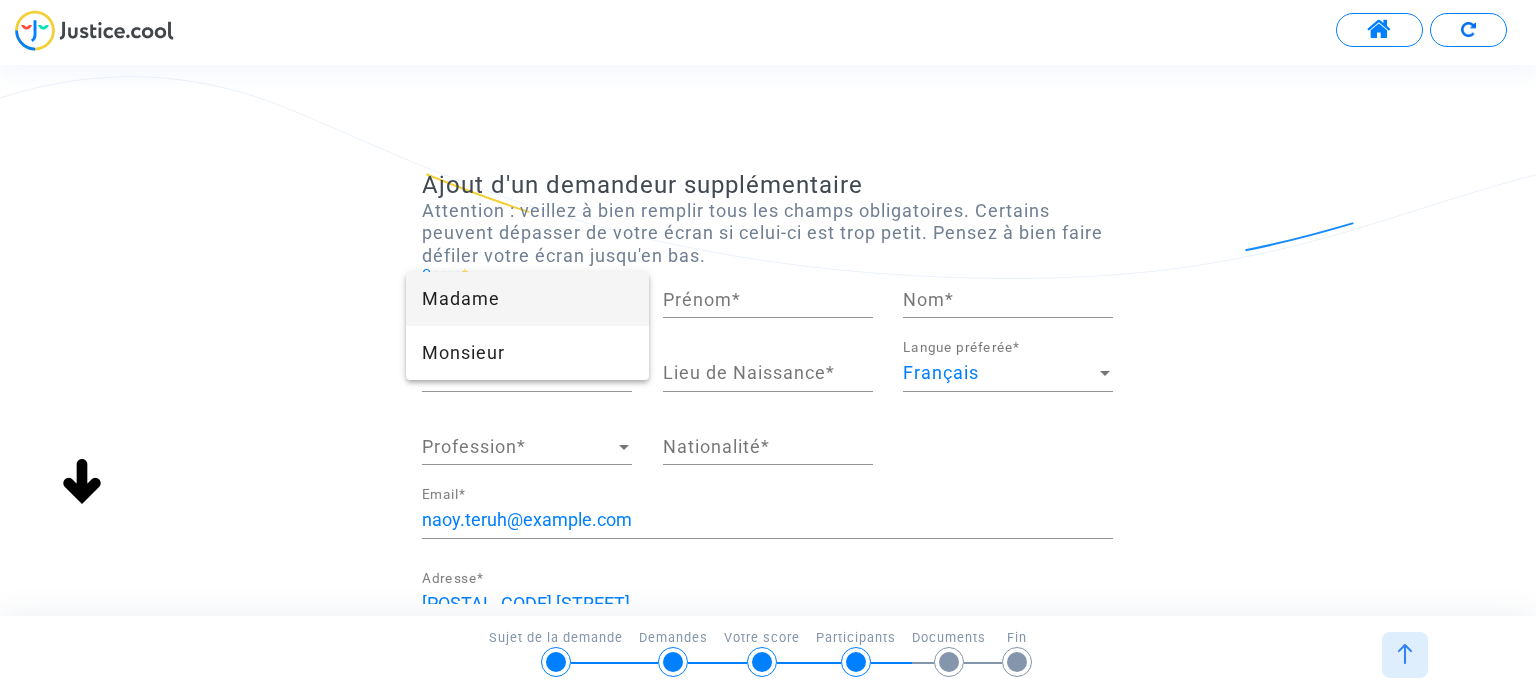click on "Madame" at bounding box center [527, 299] 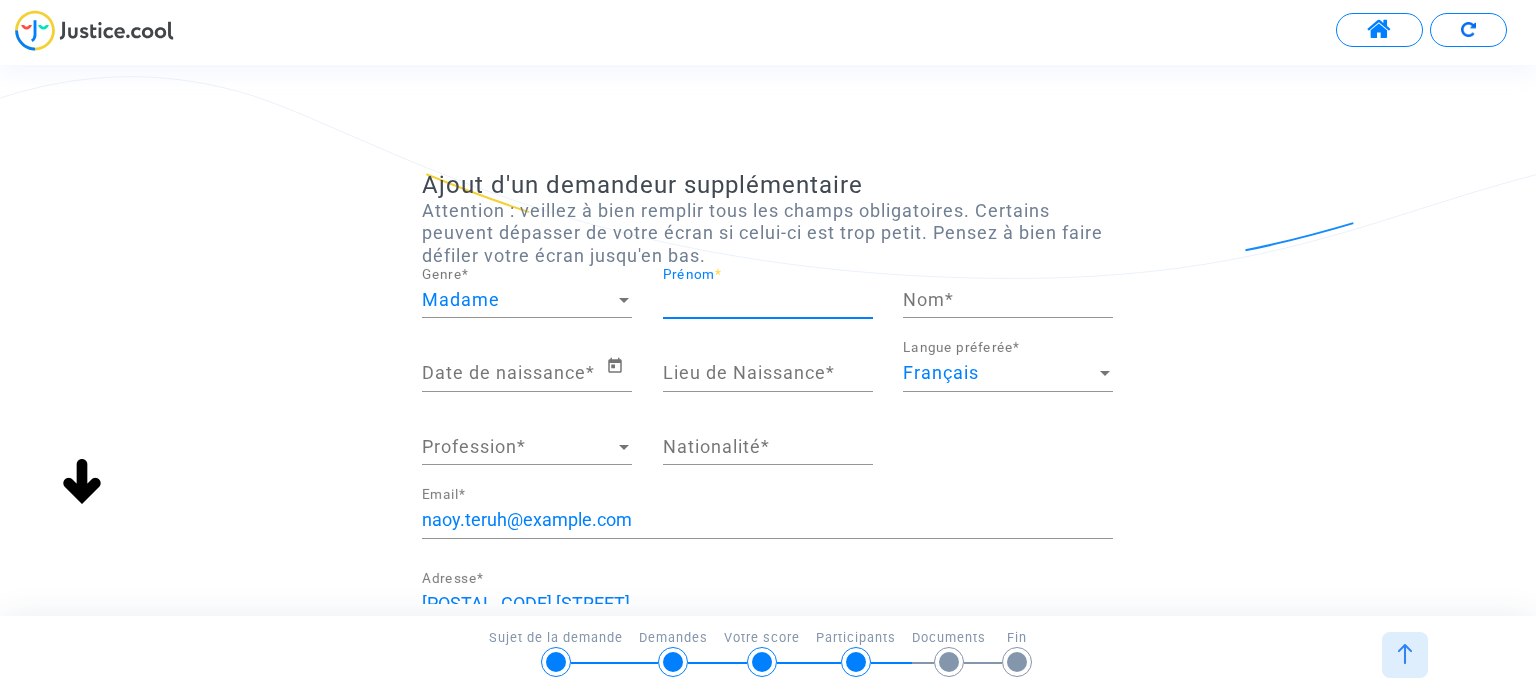 click on "Prénom  *" at bounding box center [768, 300] 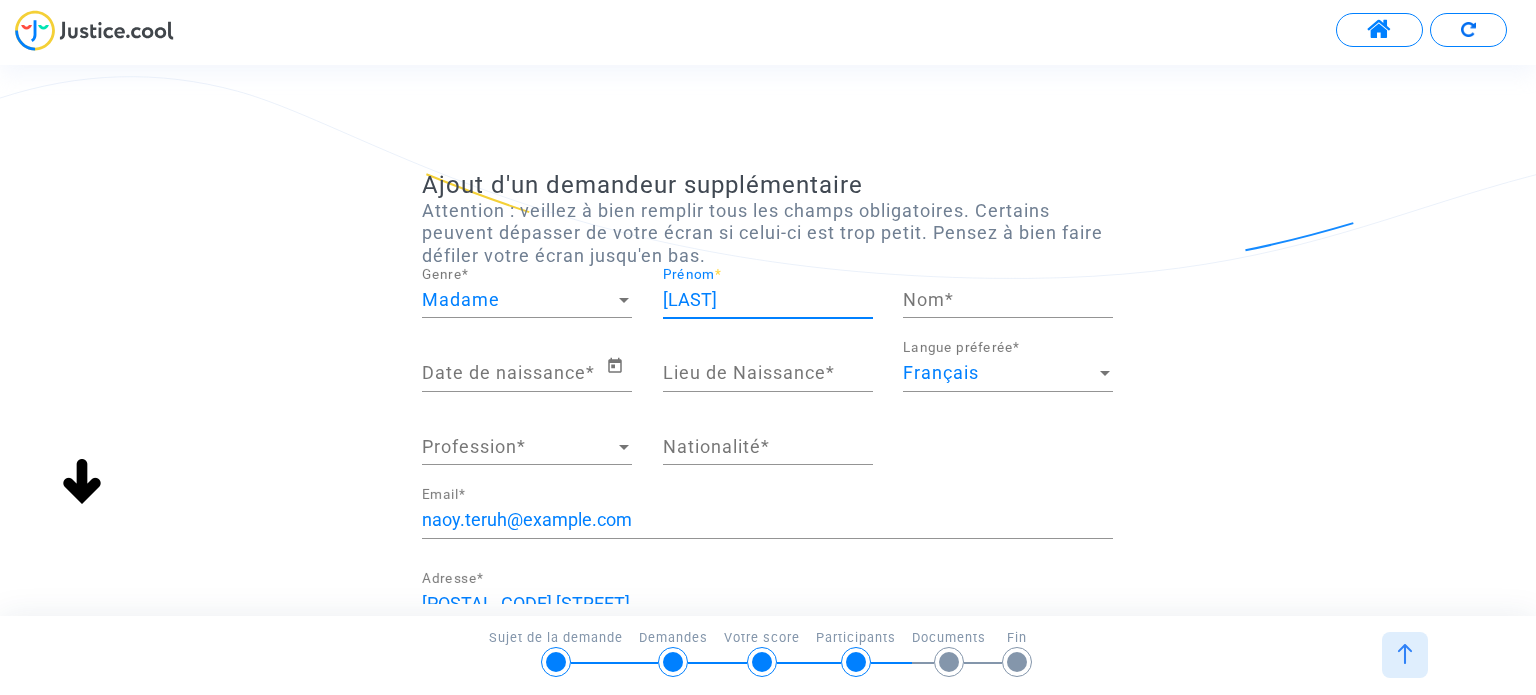 type on "[LAST]" 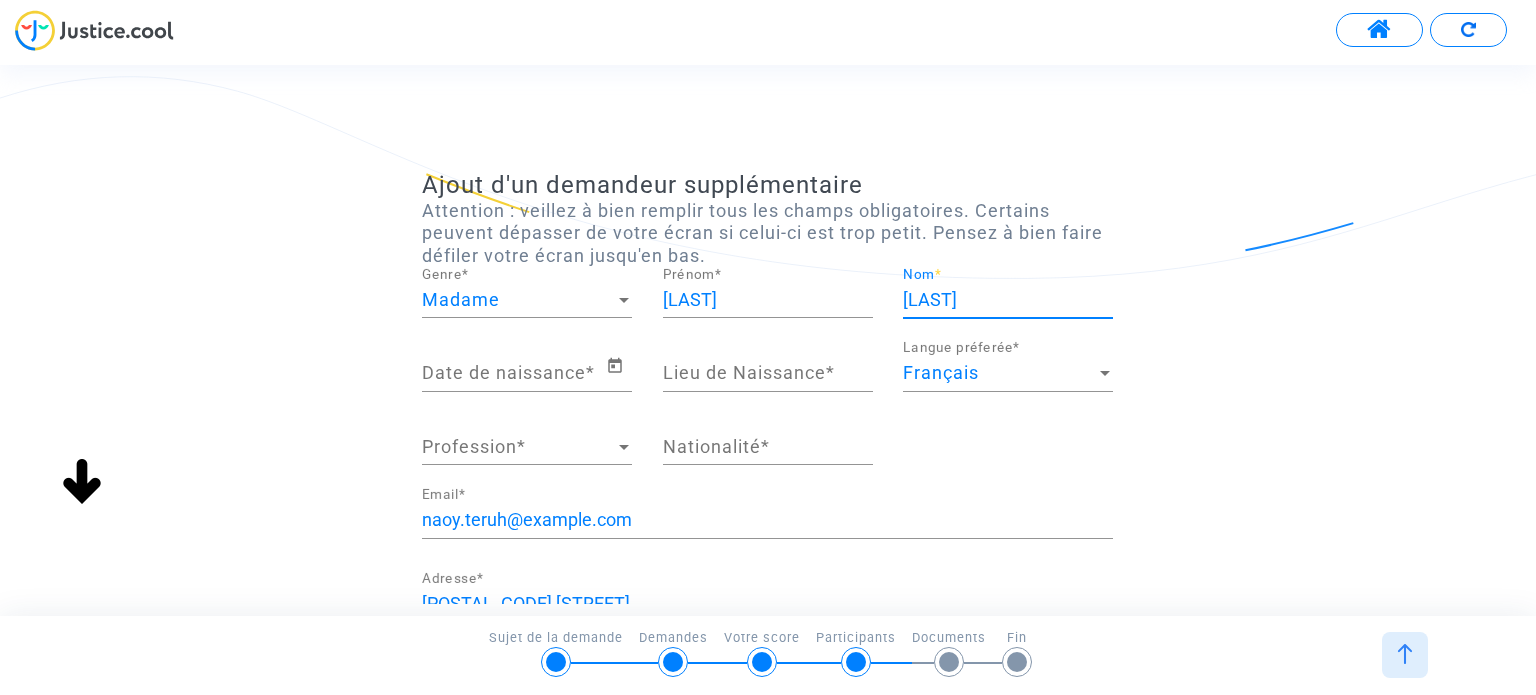 type on "[LAST]" 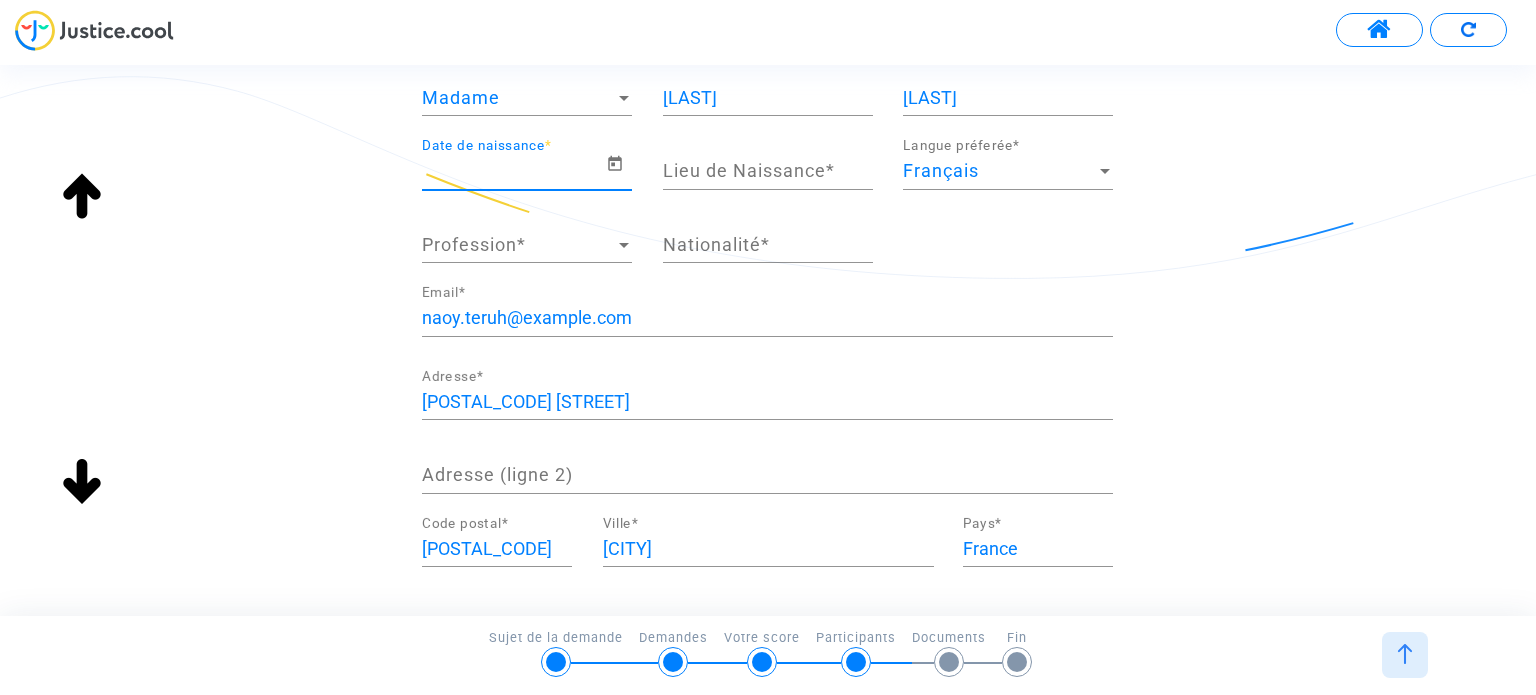 click on "Lieu de Naissance  *" at bounding box center (768, 171) 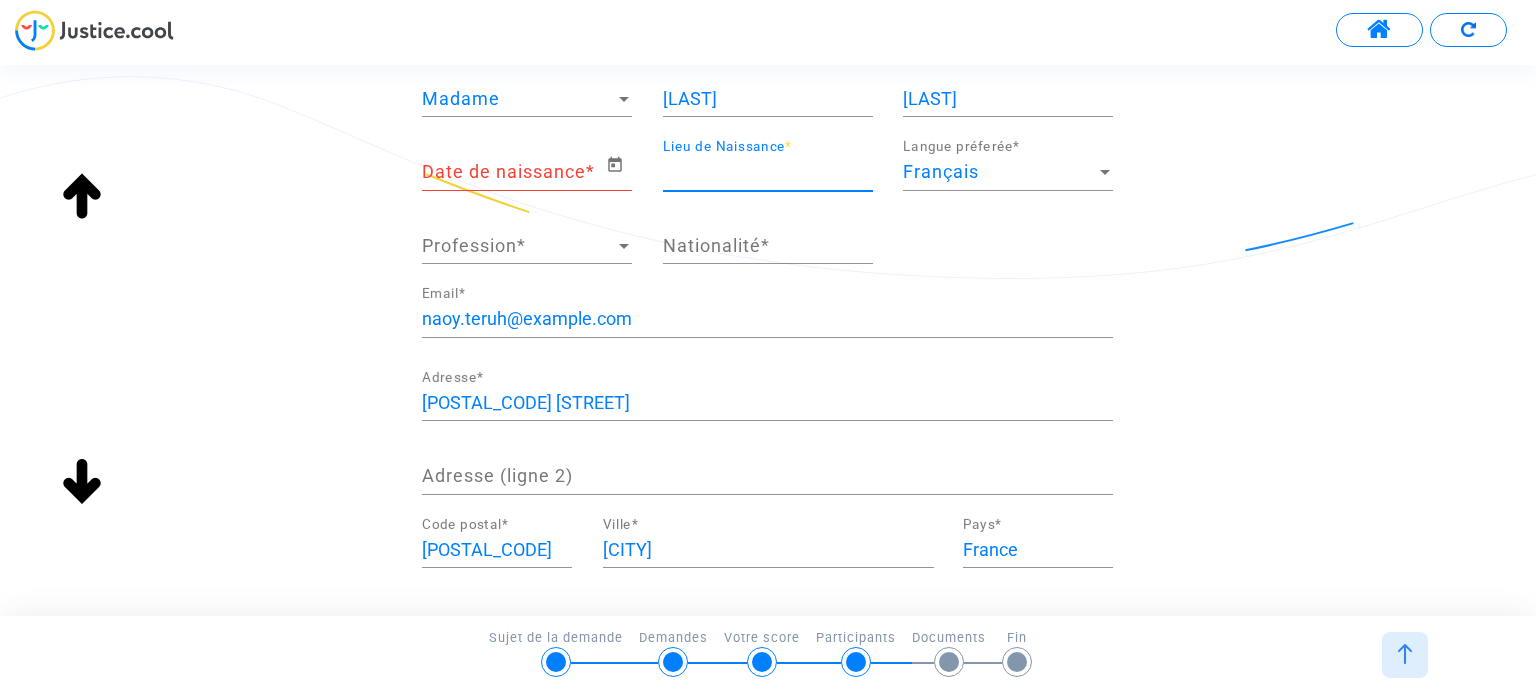 scroll, scrollTop: 200, scrollLeft: 0, axis: vertical 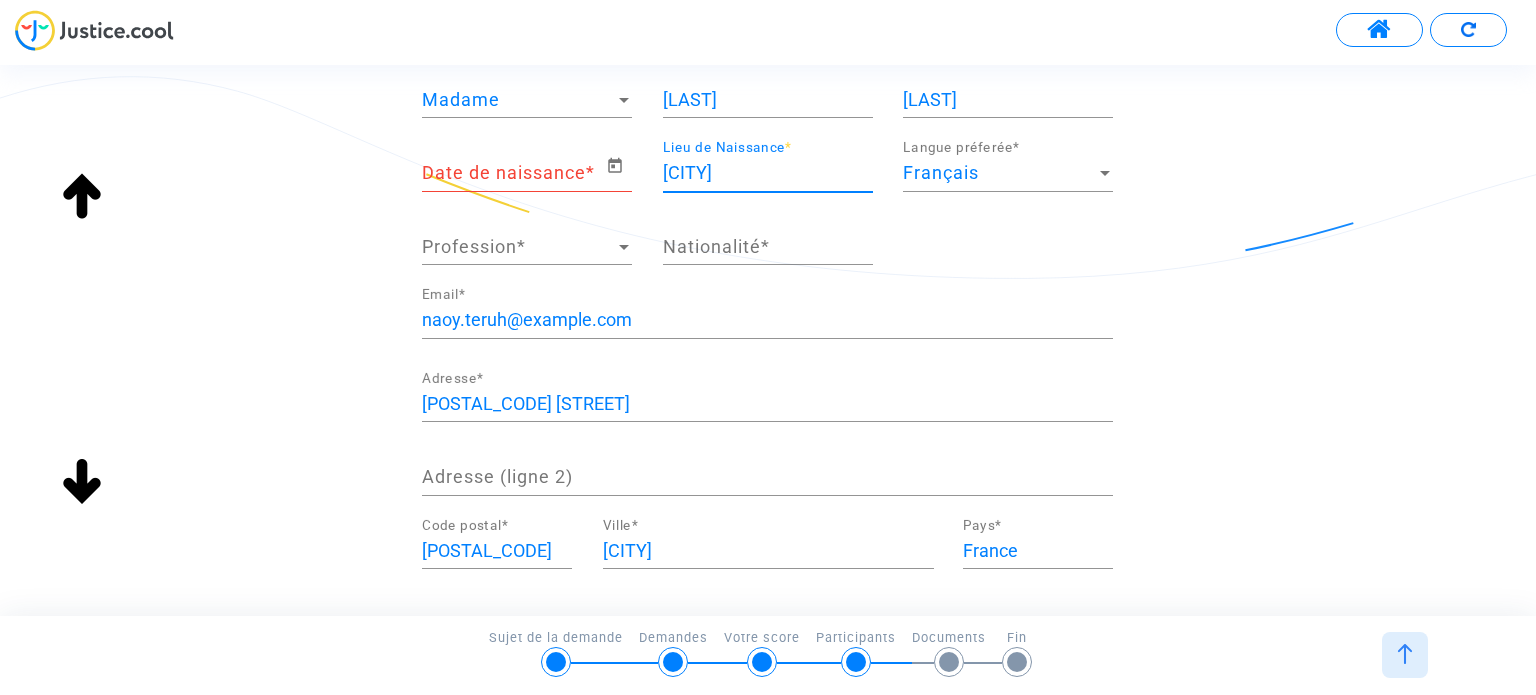 type on "[CITY]" 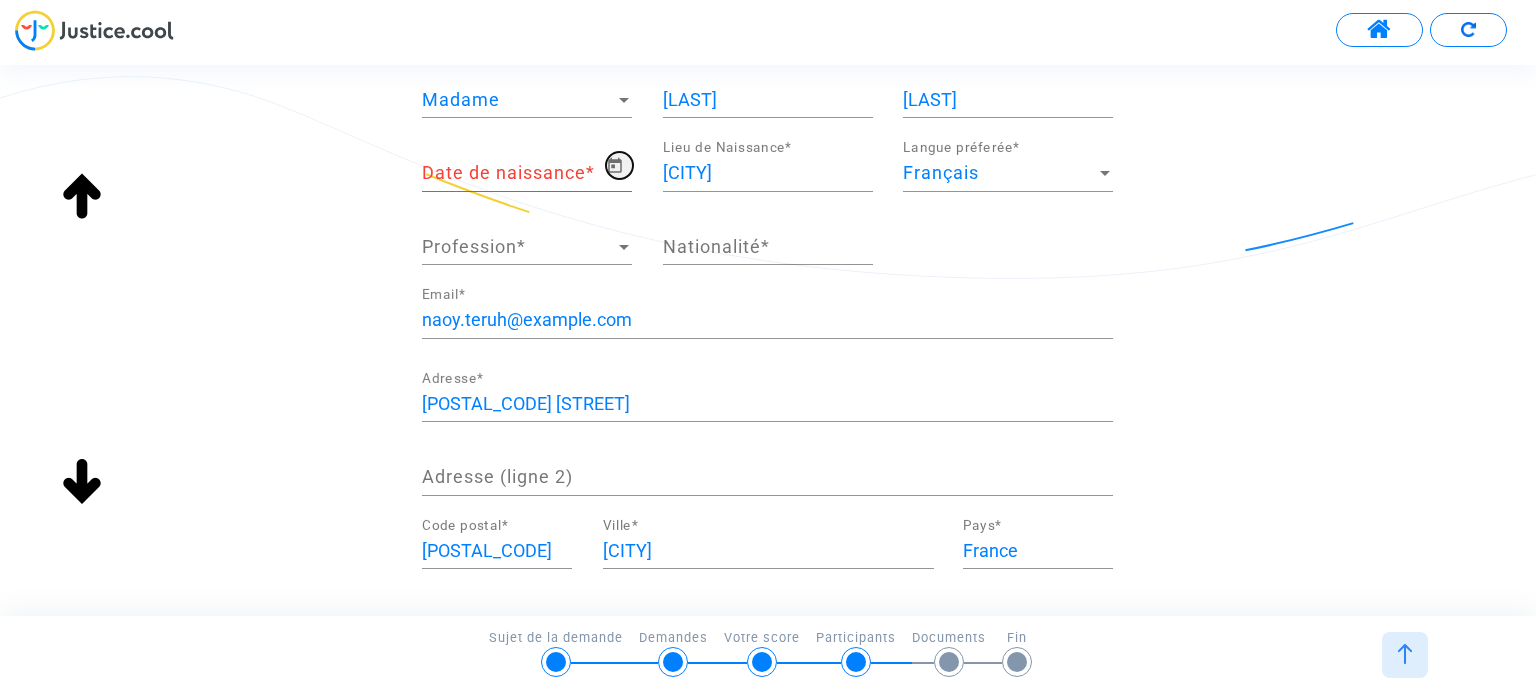 click 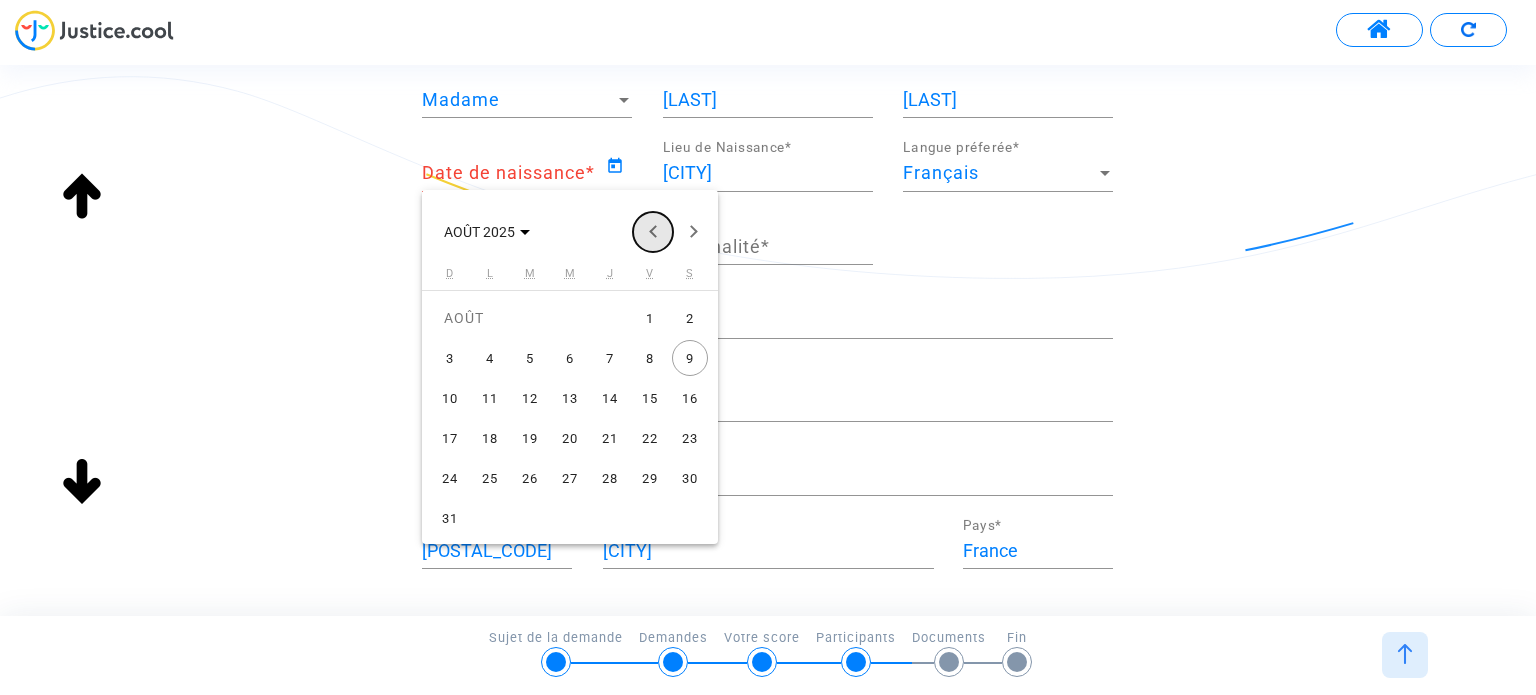 click at bounding box center [653, 232] 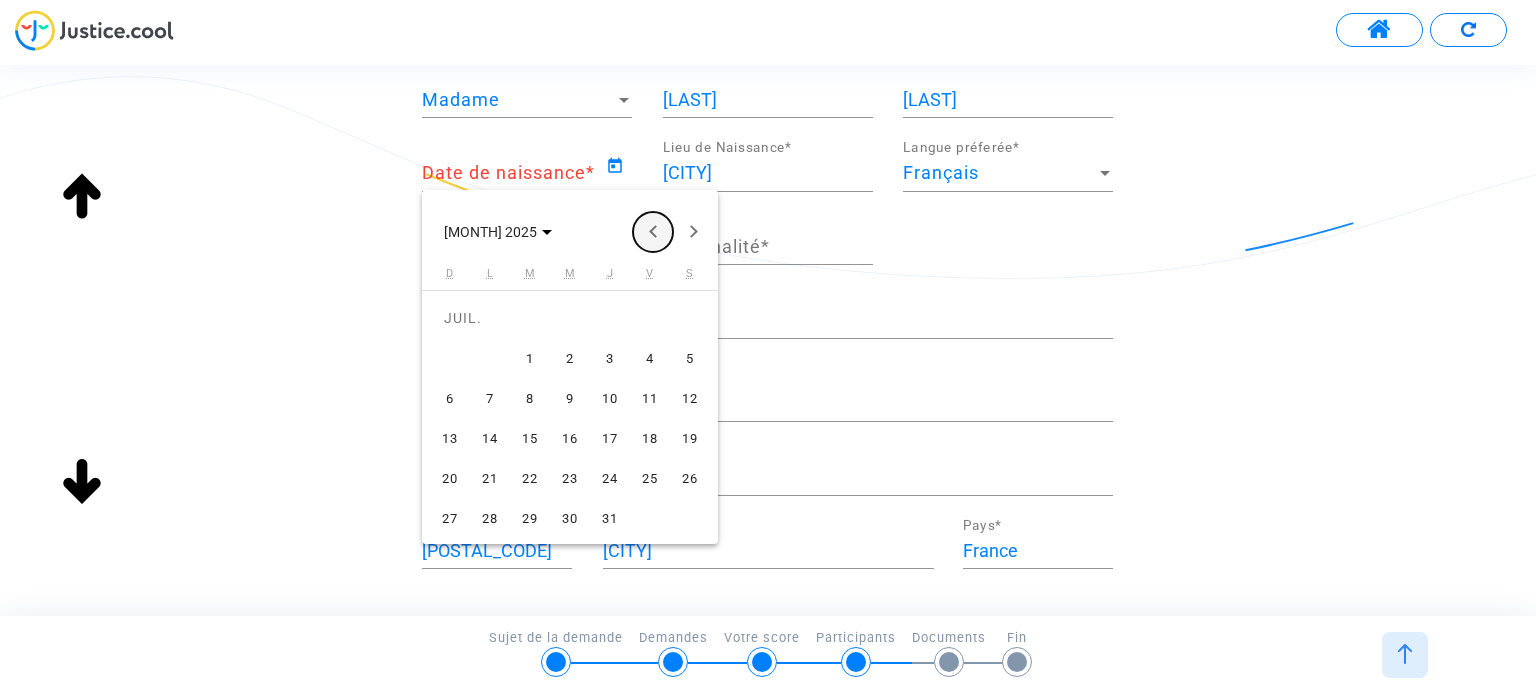 click at bounding box center [653, 232] 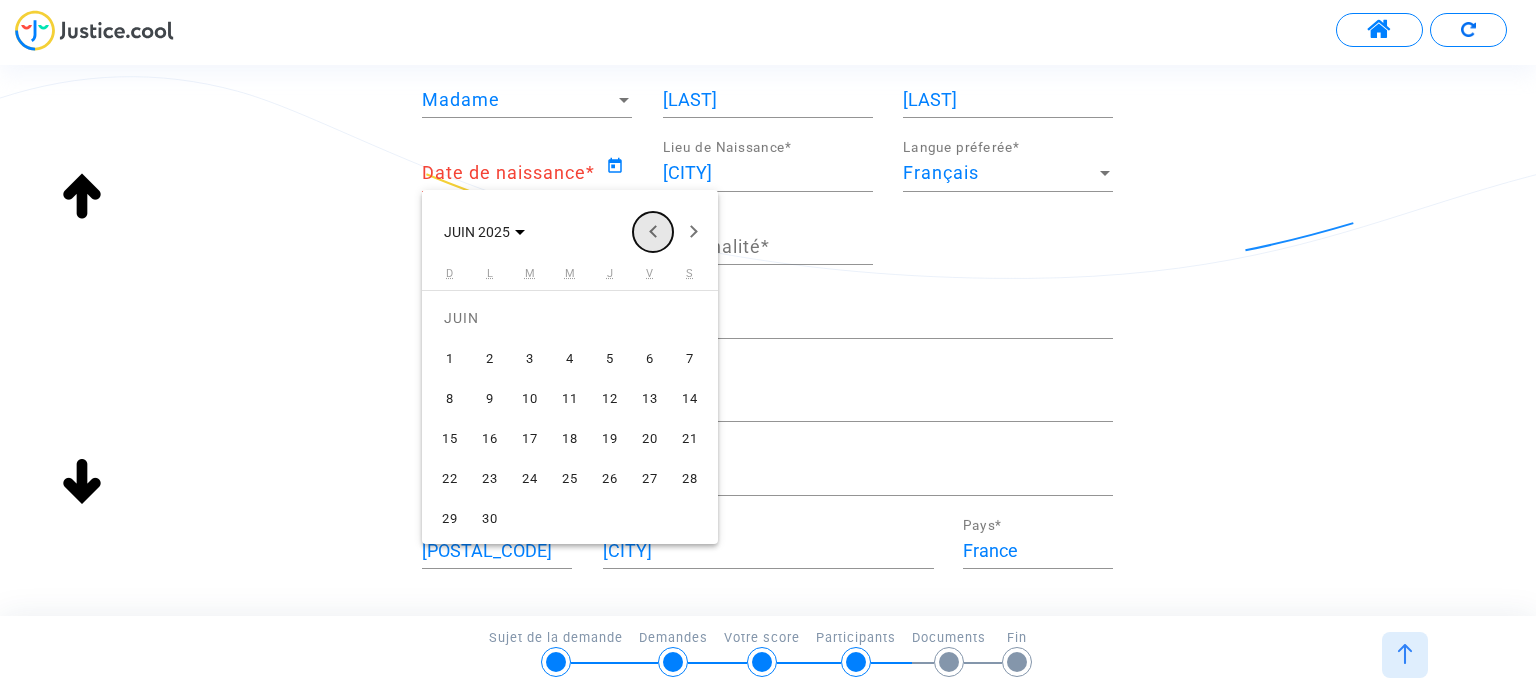 click at bounding box center (653, 232) 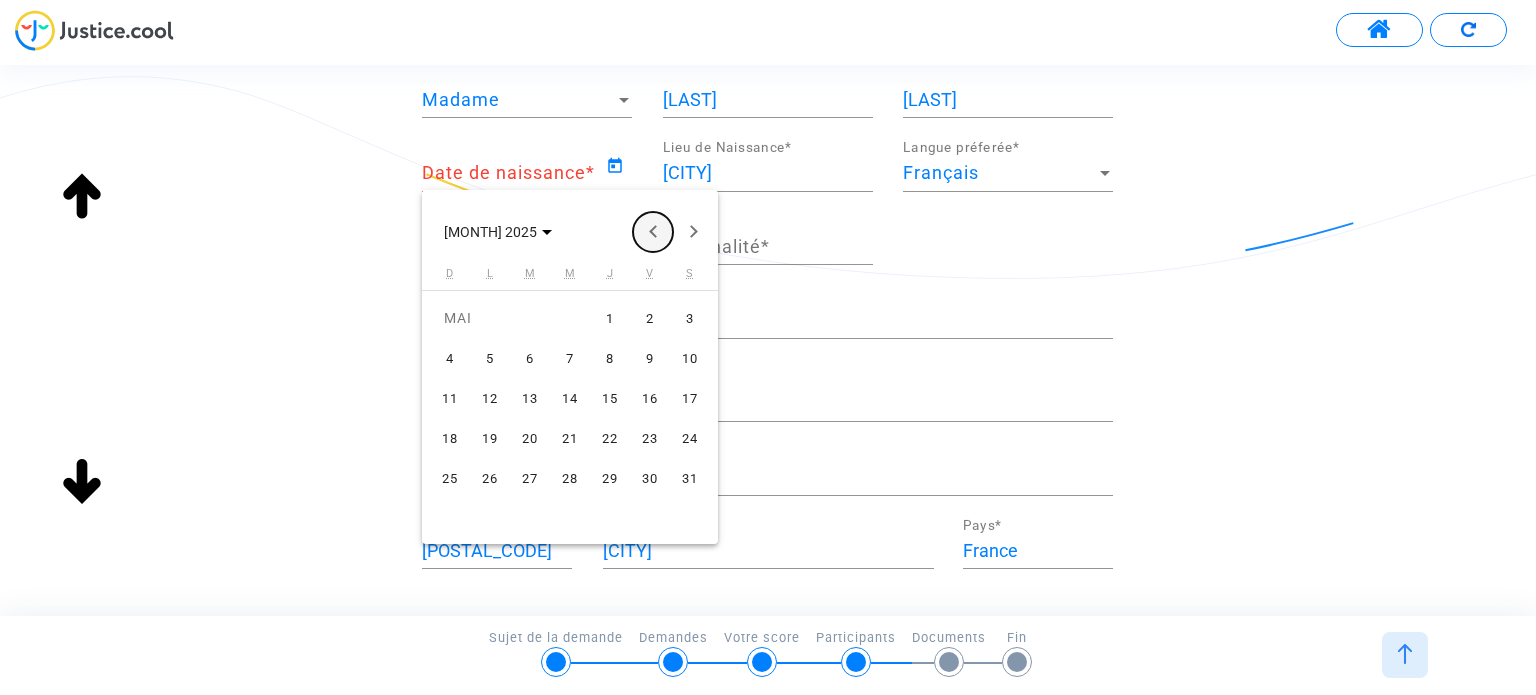 click at bounding box center [653, 232] 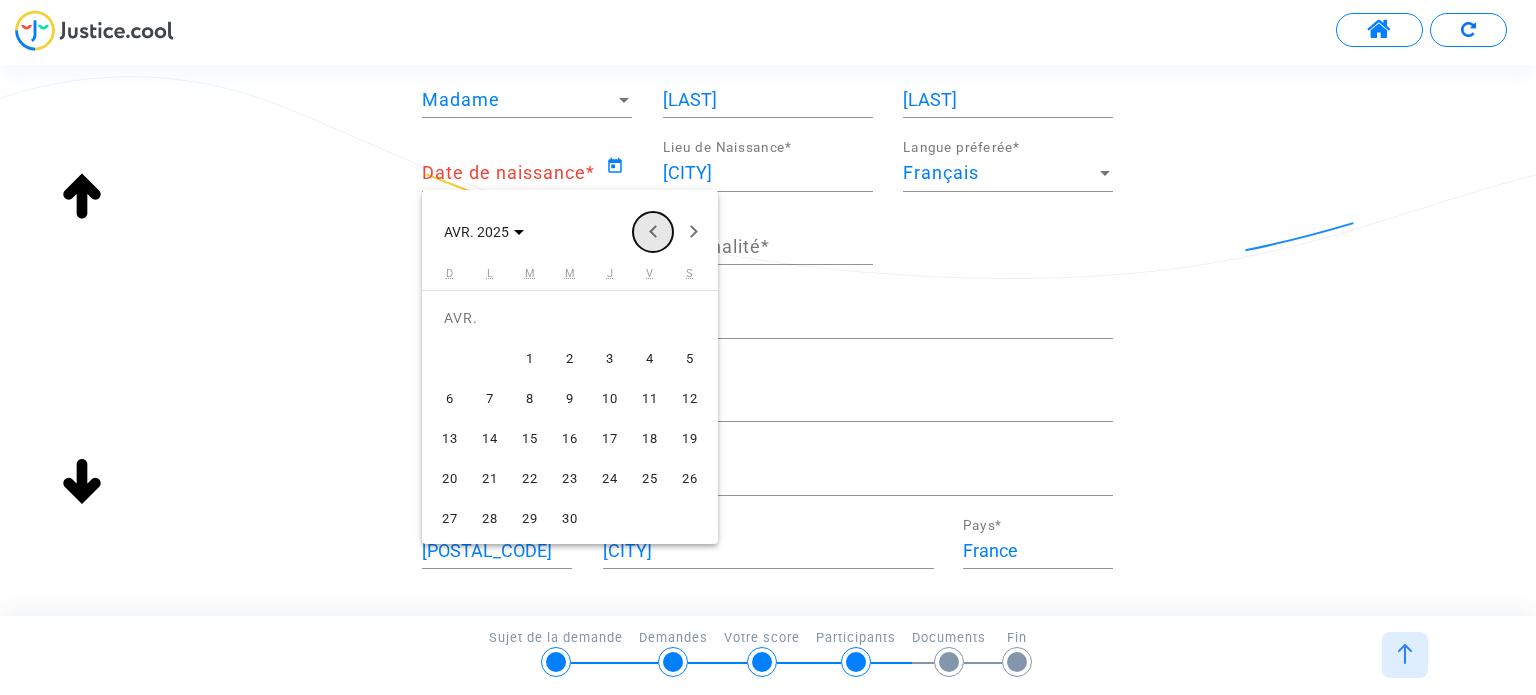 click at bounding box center (653, 232) 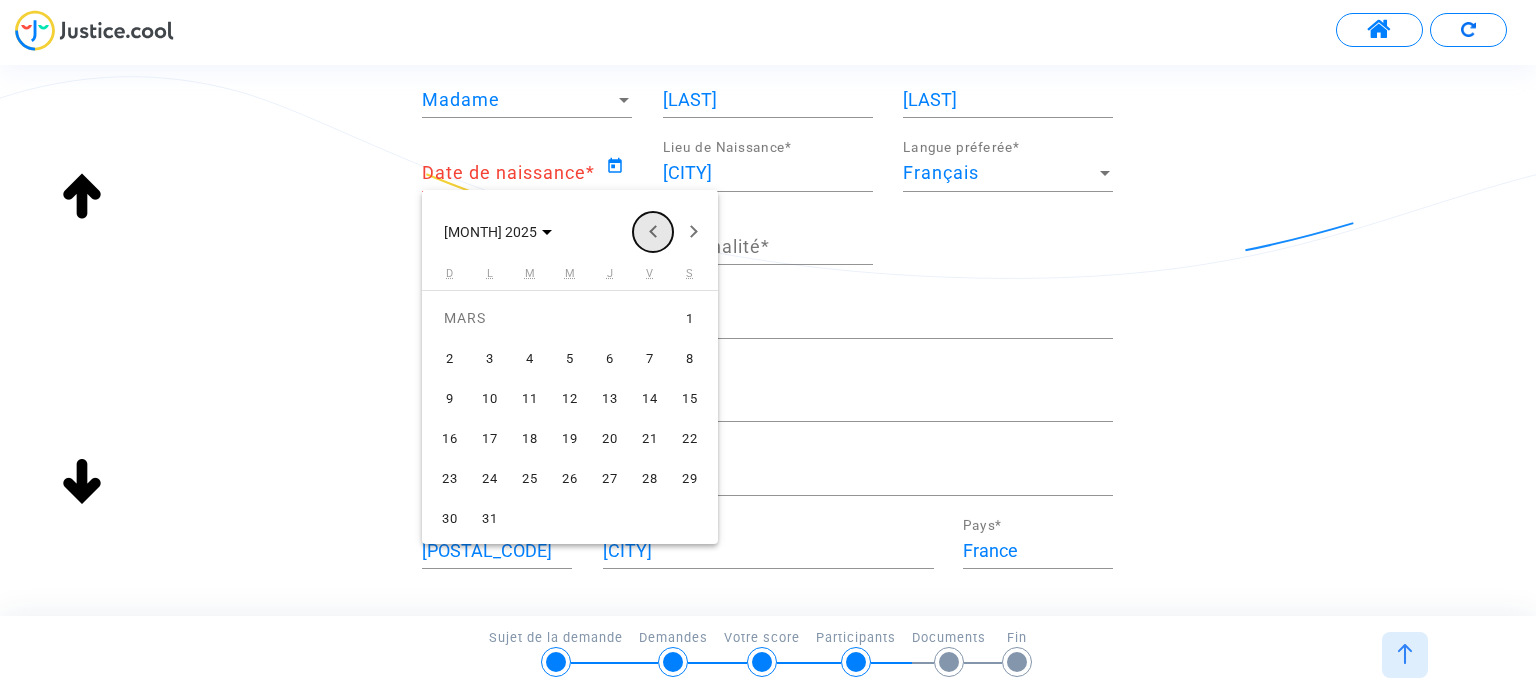 click at bounding box center [653, 232] 